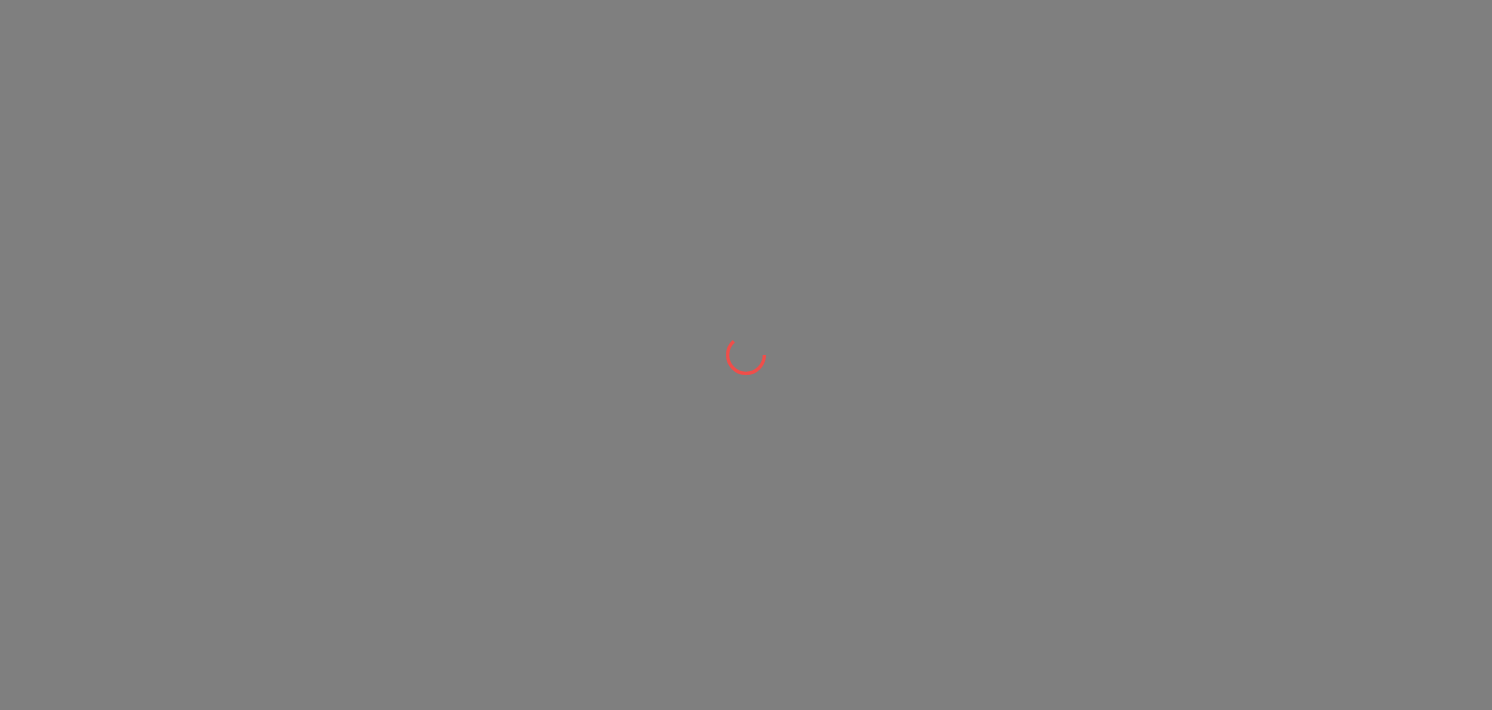 scroll, scrollTop: 0, scrollLeft: 0, axis: both 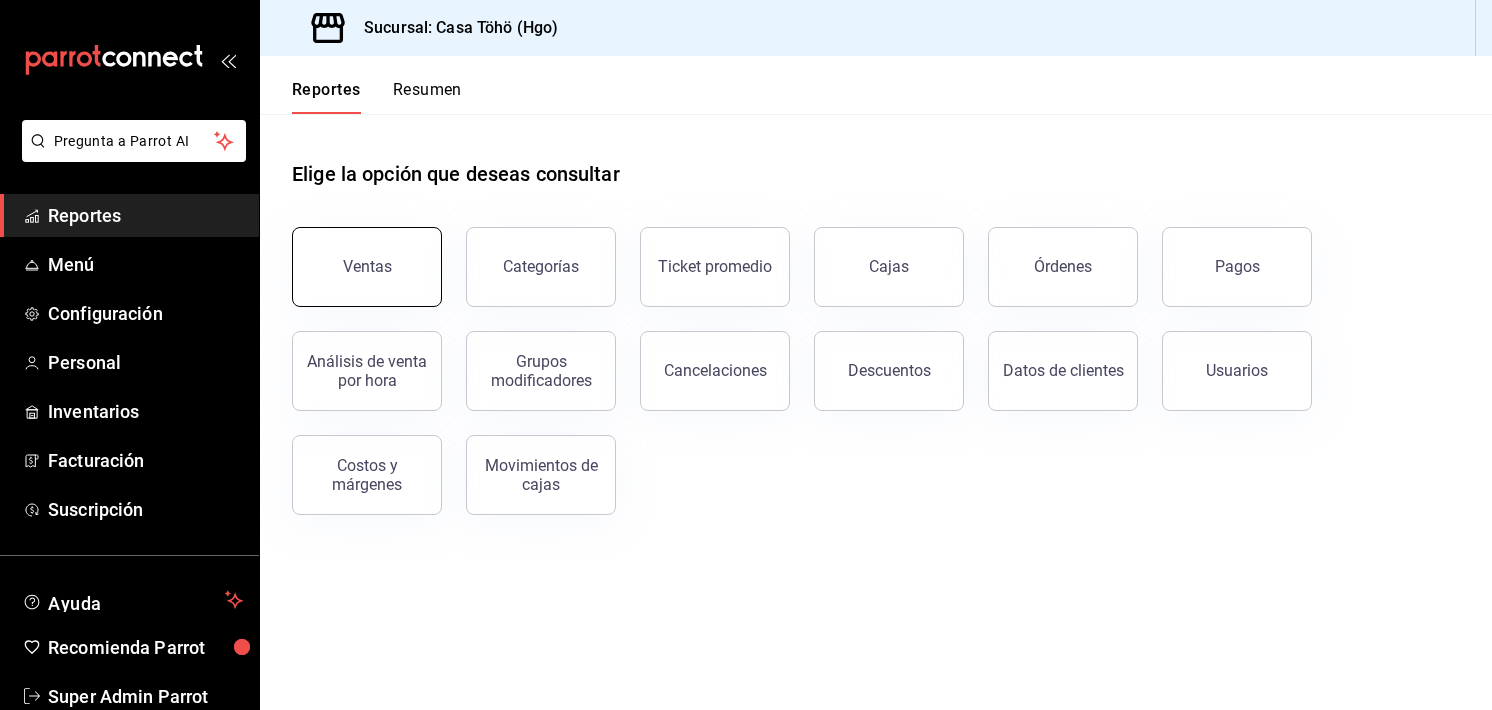 click on "Ventas" at bounding box center [367, 267] 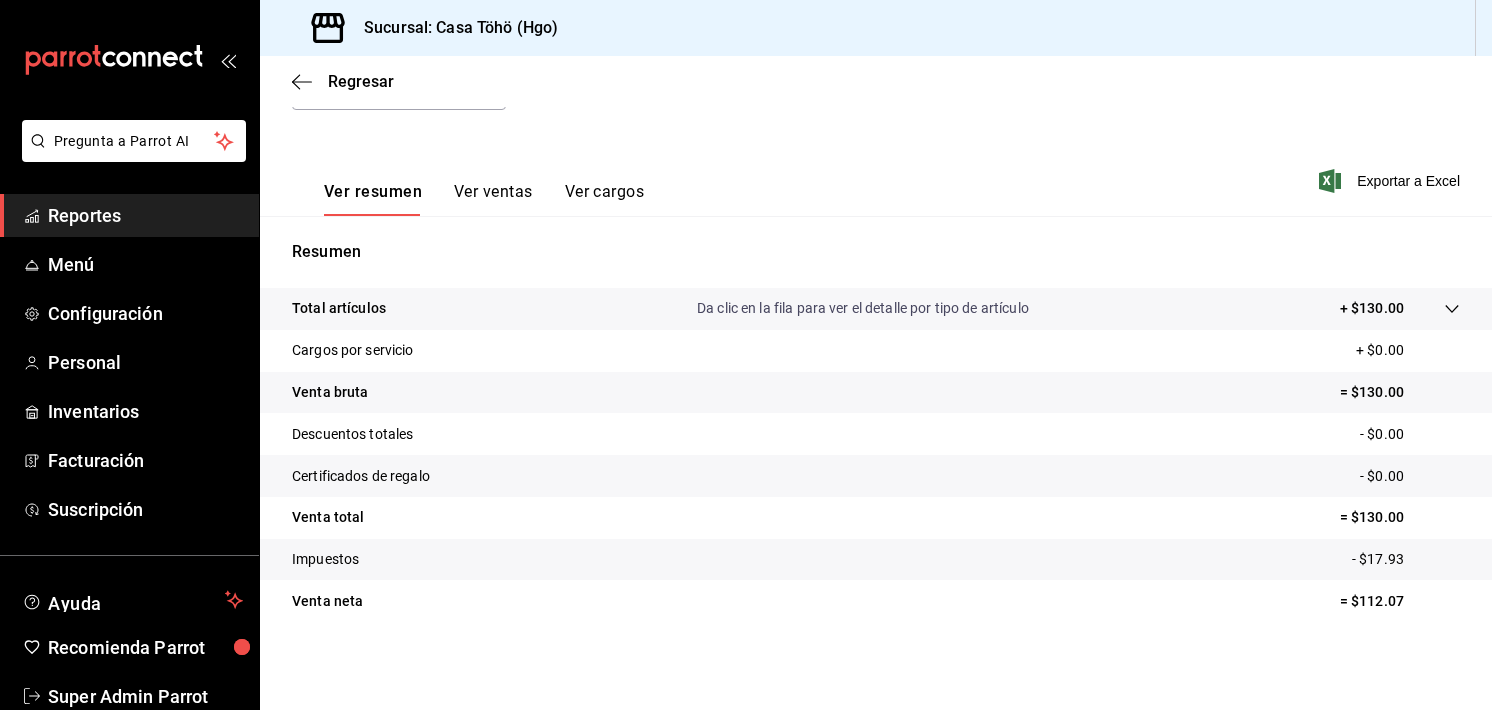 scroll, scrollTop: 0, scrollLeft: 0, axis: both 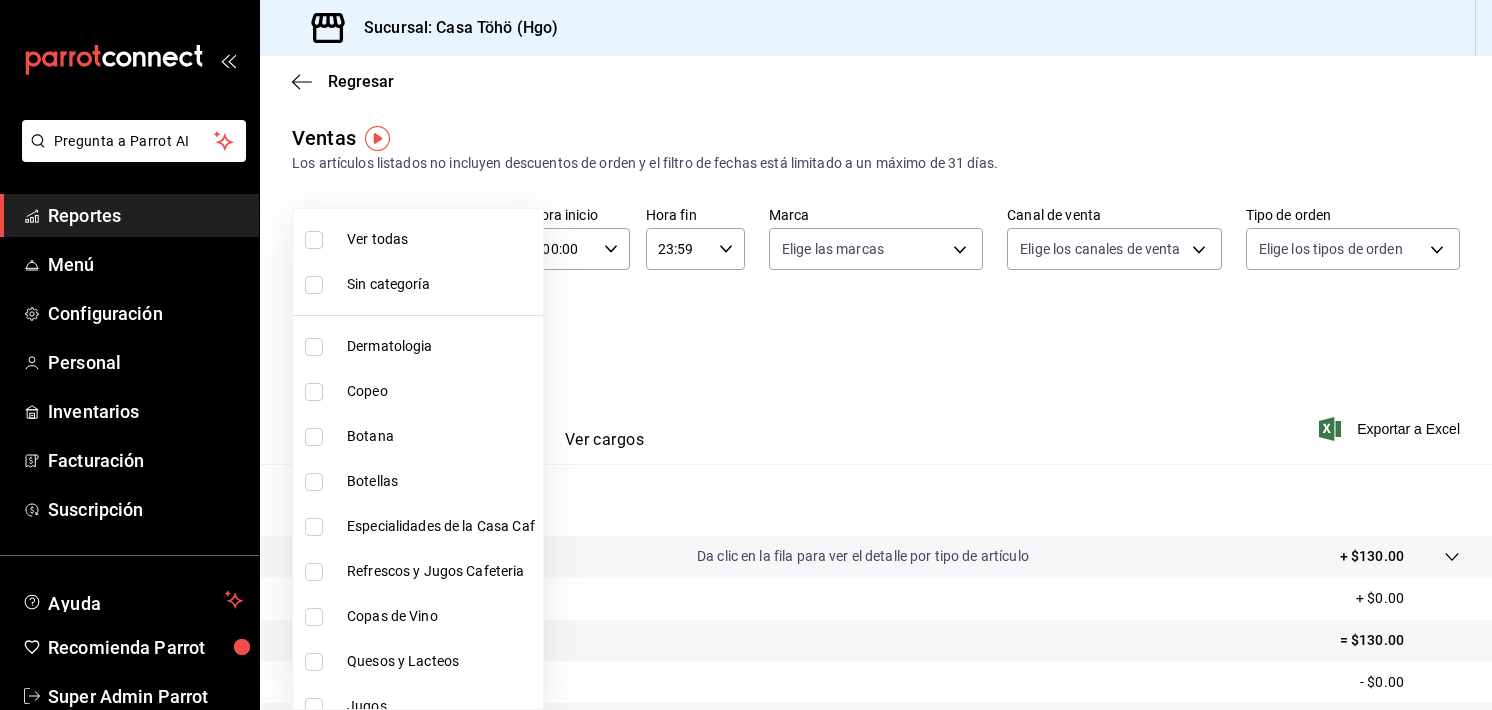 click on "Pregunta a Parrot AI Reportes   Menú   Configuración   Personal   Inventarios   Facturación   Suscripción   Ayuda Recomienda Parrot   Super Admin Parrot   Sugerir nueva función   Sucursal: [NAME] ([STATE_CODE]) Regresar Ventas Los artículos listados no incluyen descuentos de orden y el filtro de fechas está limitado a un máximo de 31 días. Fecha [DATE] [DATE] - [DATE] [DATE] Hora inicio 00:00 Hora inicio Hora fin 23:59 Hora fin Marca Elige las marcas Canal de venta Elige los canales de venta Tipo de orden Elige los tipos de orden Categorías Elige las categorías Ver resumen Ver ventas Ver cargos Exportar a Excel Resumen Total artículos Da clic en la fila para ver el detalle por tipo de artículo + $[AMOUNT] Cargos por servicio + $[AMOUNT] Venta bruta = $[AMOUNT] Descuentos totales - $[AMOUNT] Certificados de regalo - $[AMOUNT] Venta total = $[AMOUNT] Impuestos - $[AMOUNT] Venta neta = $[AMOUNT] Pregunta a Parrot AI Reportes   Menú   Configuración   Personal   Inventarios   Facturación   Suscripción" at bounding box center (746, 355) 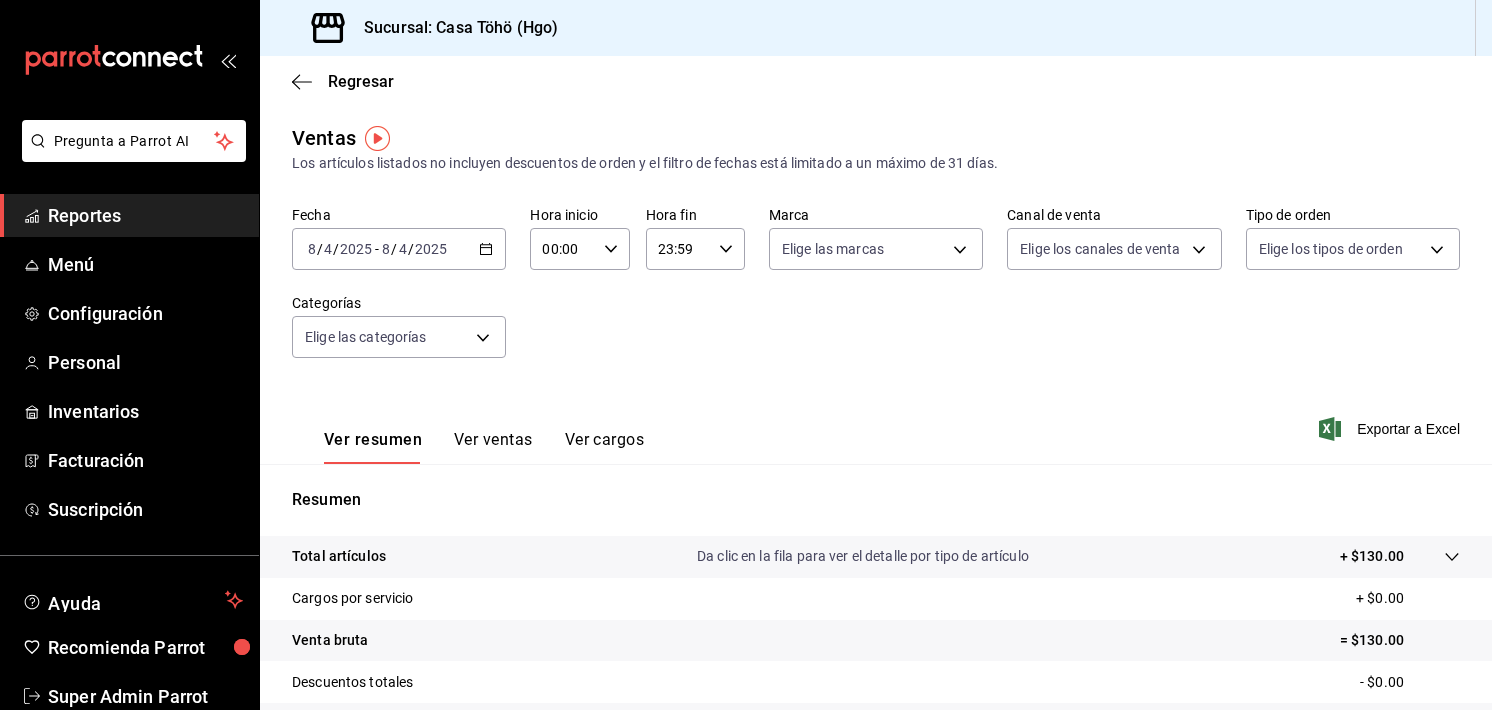 click on "2025-08-04 8 / 4 / 2025 - 2025-08-04 8 / 4 / 2025" at bounding box center (399, 249) 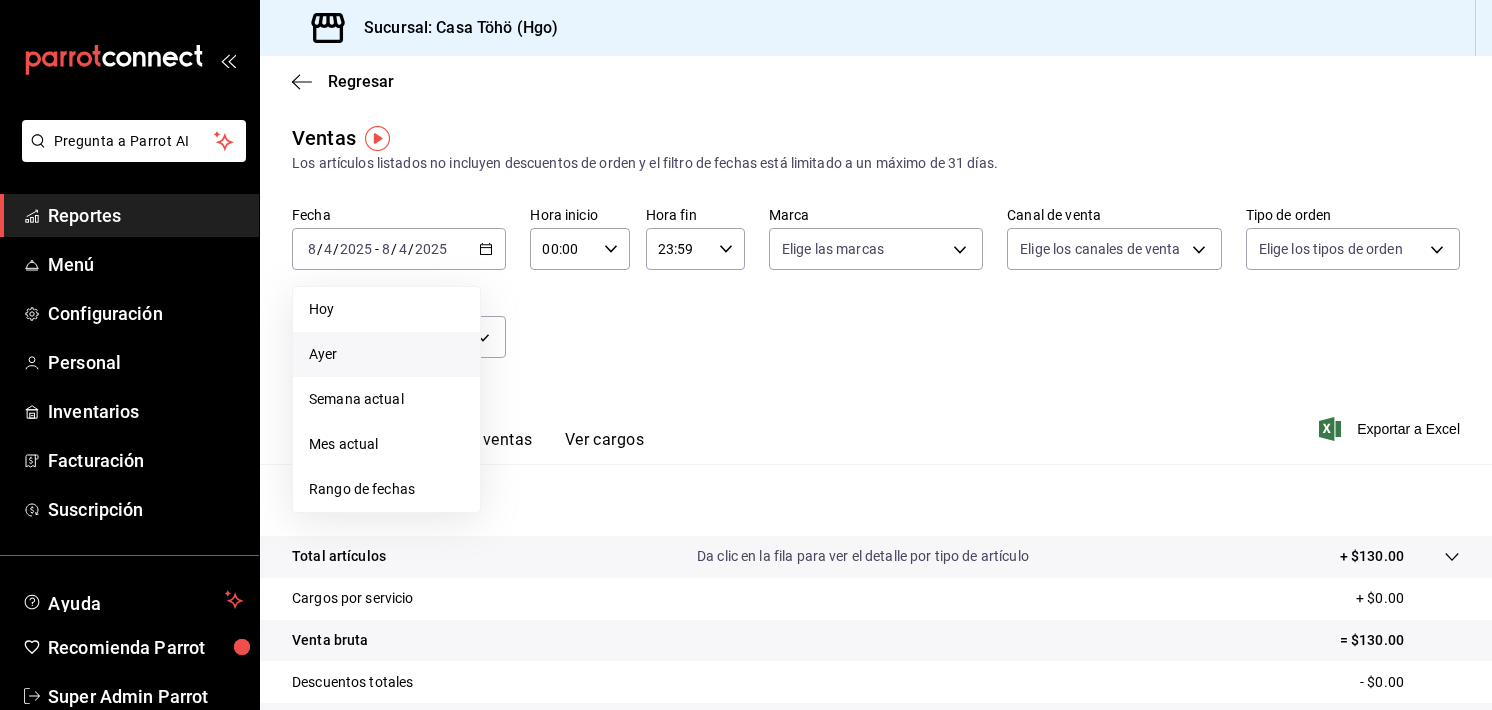 click on "Ayer" at bounding box center (386, 354) 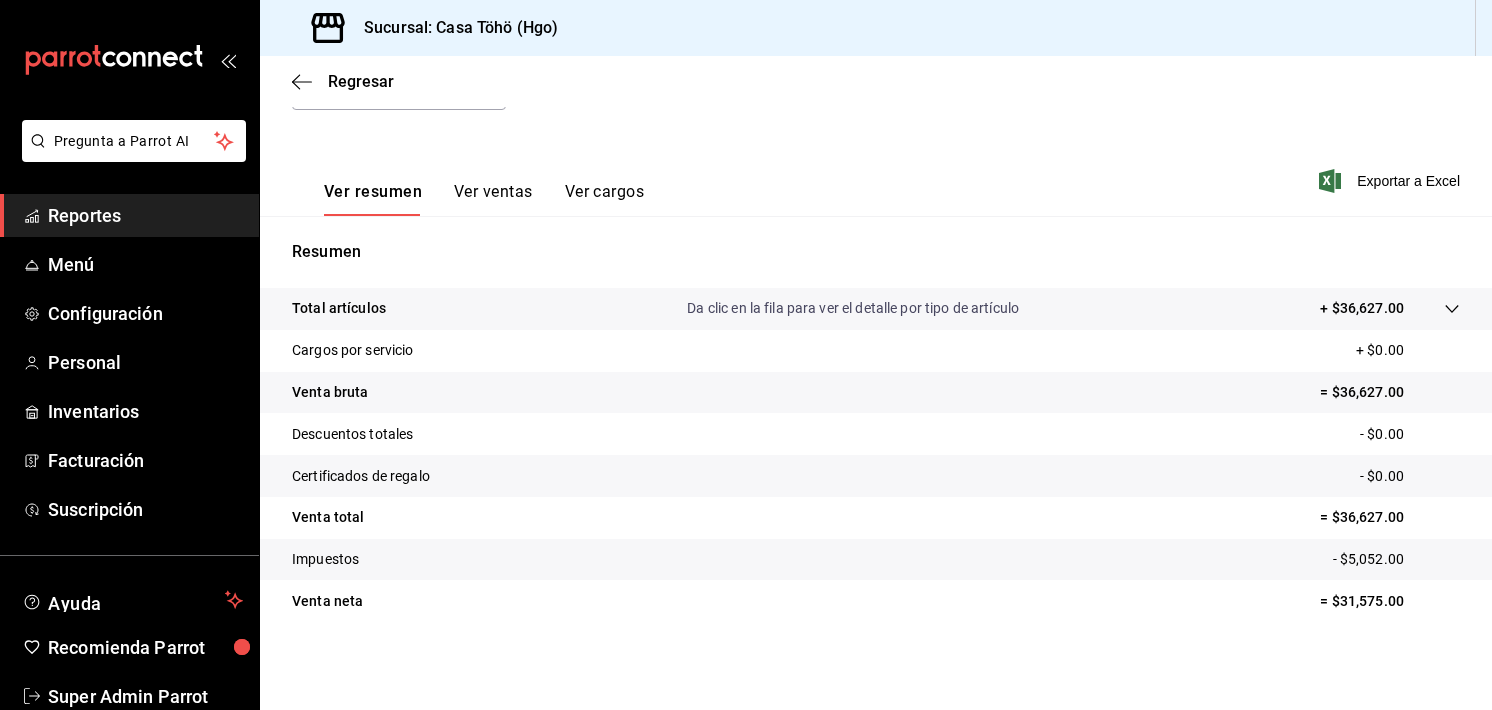 scroll, scrollTop: 0, scrollLeft: 0, axis: both 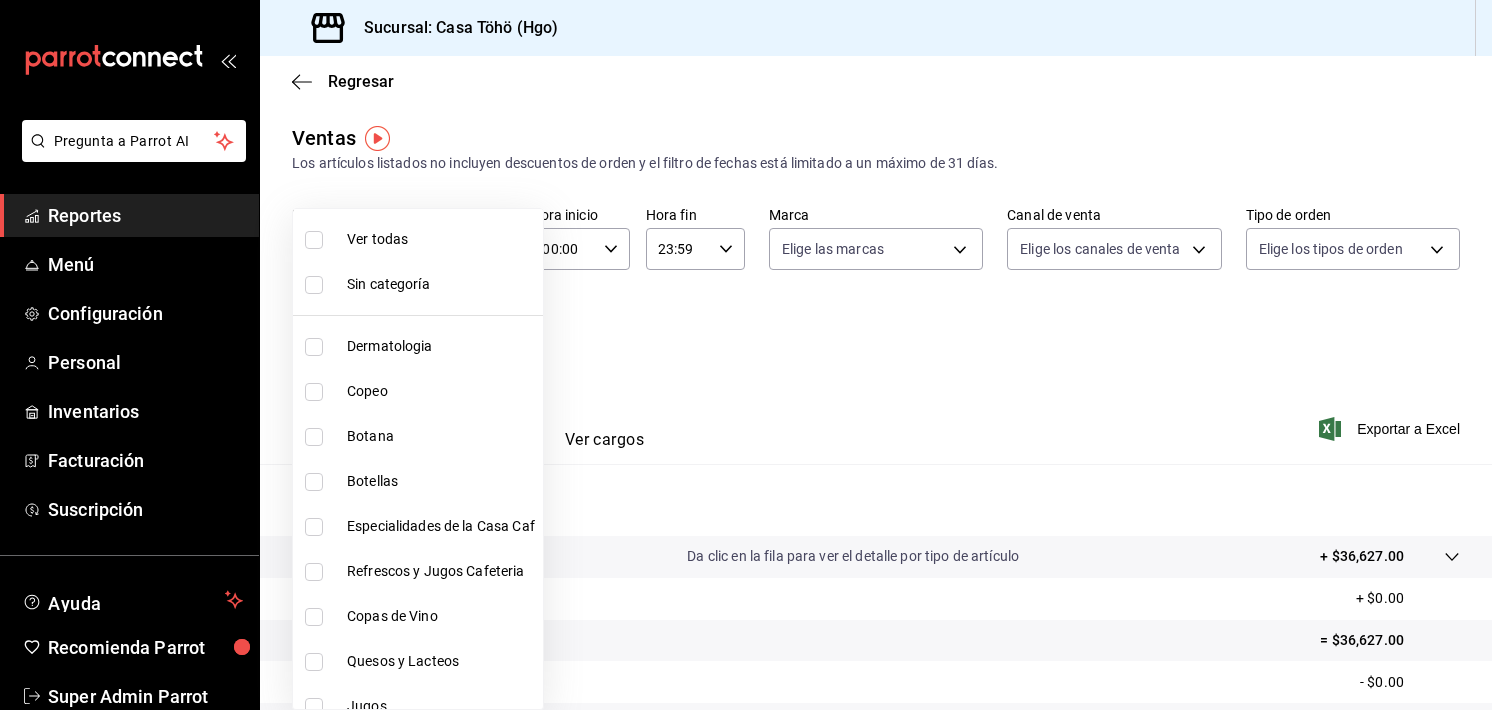 click on "Pregunta a Parrot AI Reportes   Menú   Configuración   Personal   Inventarios   Facturación   Suscripción   Ayuda Recomienda Parrot   Super Admin Parrot   Sugerir nueva función   Sucursal: [NAME] ([STATE_CODE]) Regresar Ventas Los artículos listados no incluyen descuentos de orden y el filtro de fechas está limitado a un máximo de 31 días. Fecha [DATE] [DATE] - [DATE] [DATE] Hora inicio 00:00 Hora inicio Hora fin 23:59 Hora fin Marca Elige las marcas Canal de venta Elige los canales de venta Tipo de orden Elige los tipos de orden Categorías Elige las categorías Ver resumen Ver ventas Ver cargos Exportar a Excel Resumen Total artículos Da clic en la fila para ver el detalle por tipo de artículo + $[AMOUNT] Cargos por servicio + $[AMOUNT] Venta bruta = $[AMOUNT] Descuentos totales - $[AMOUNT] Certificados de regalo - $[AMOUNT] Venta total = $[AMOUNT] Impuestos - $[AMOUNT] Venta neta = $[AMOUNT] Pregunta a Parrot AI Reportes   Menú   Configuración   Personal   Inventarios   Facturación" at bounding box center [746, 355] 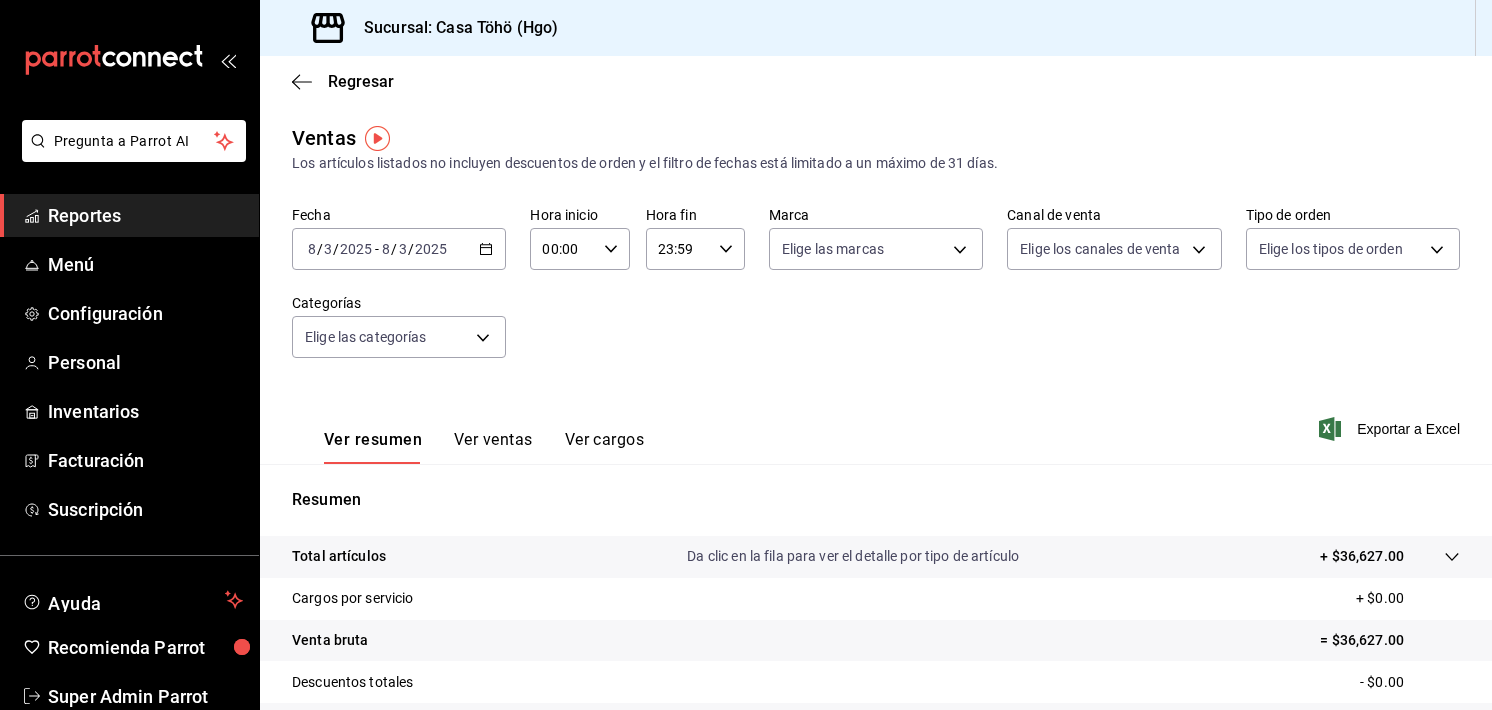 click on "2025-08-03 8 / 3 / 2025 - 2025-08-03 8 / 3 / 2025" at bounding box center (399, 249) 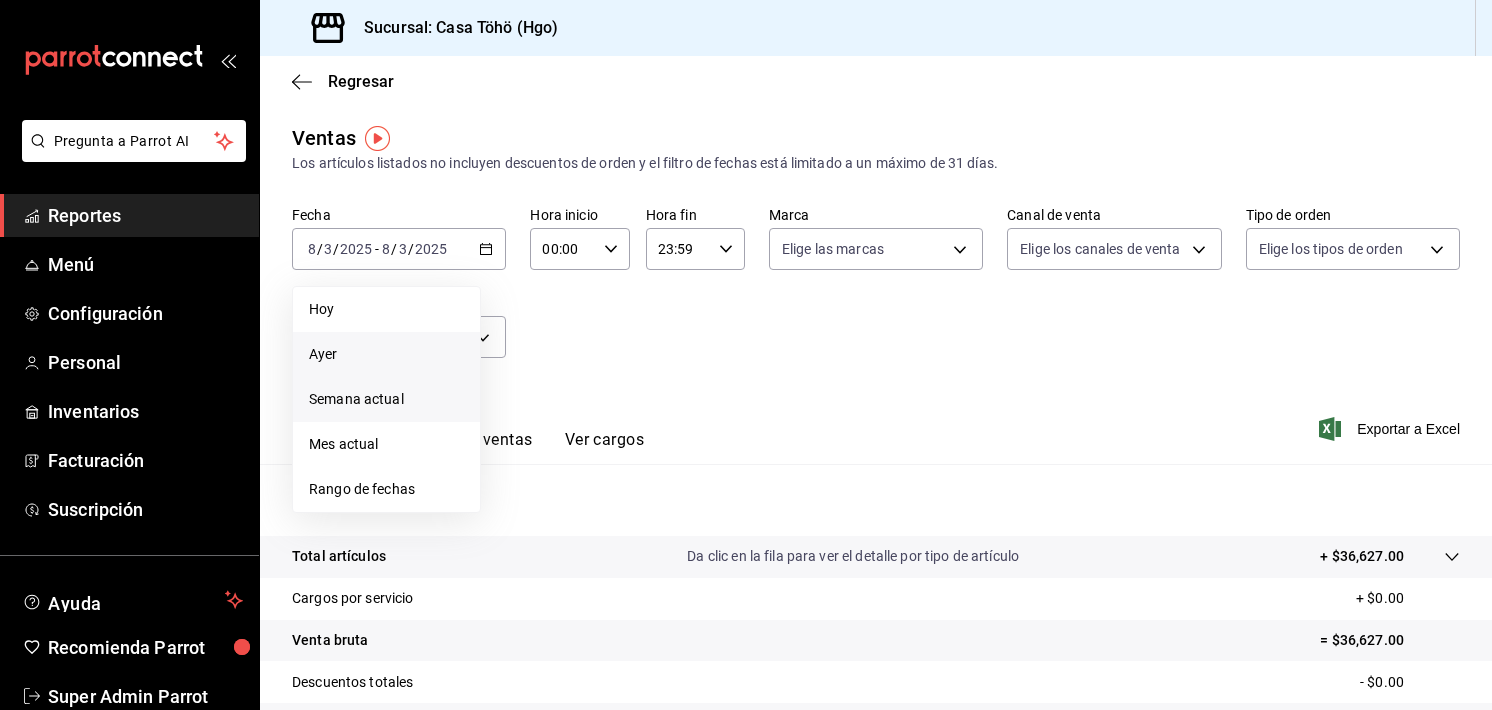 click on "Semana actual" at bounding box center (386, 399) 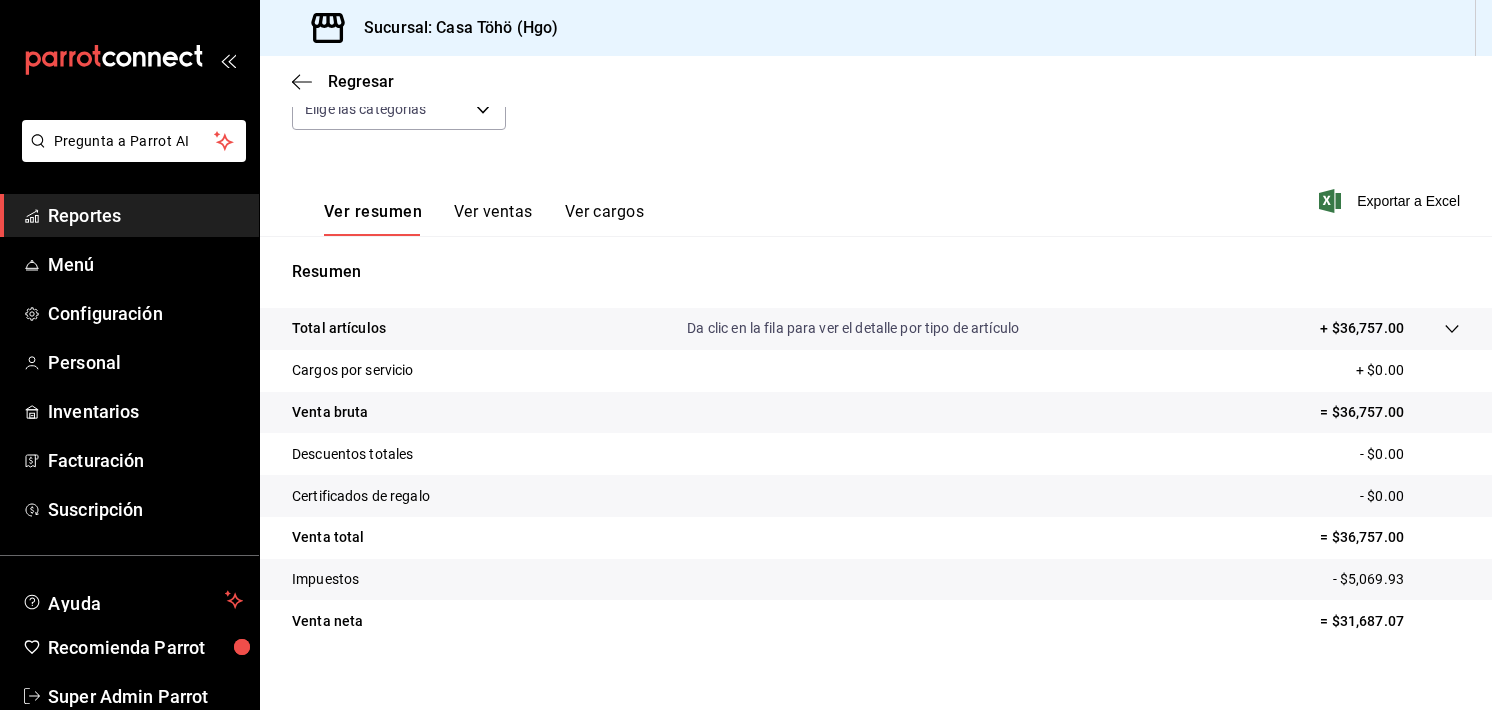 scroll, scrollTop: 248, scrollLeft: 0, axis: vertical 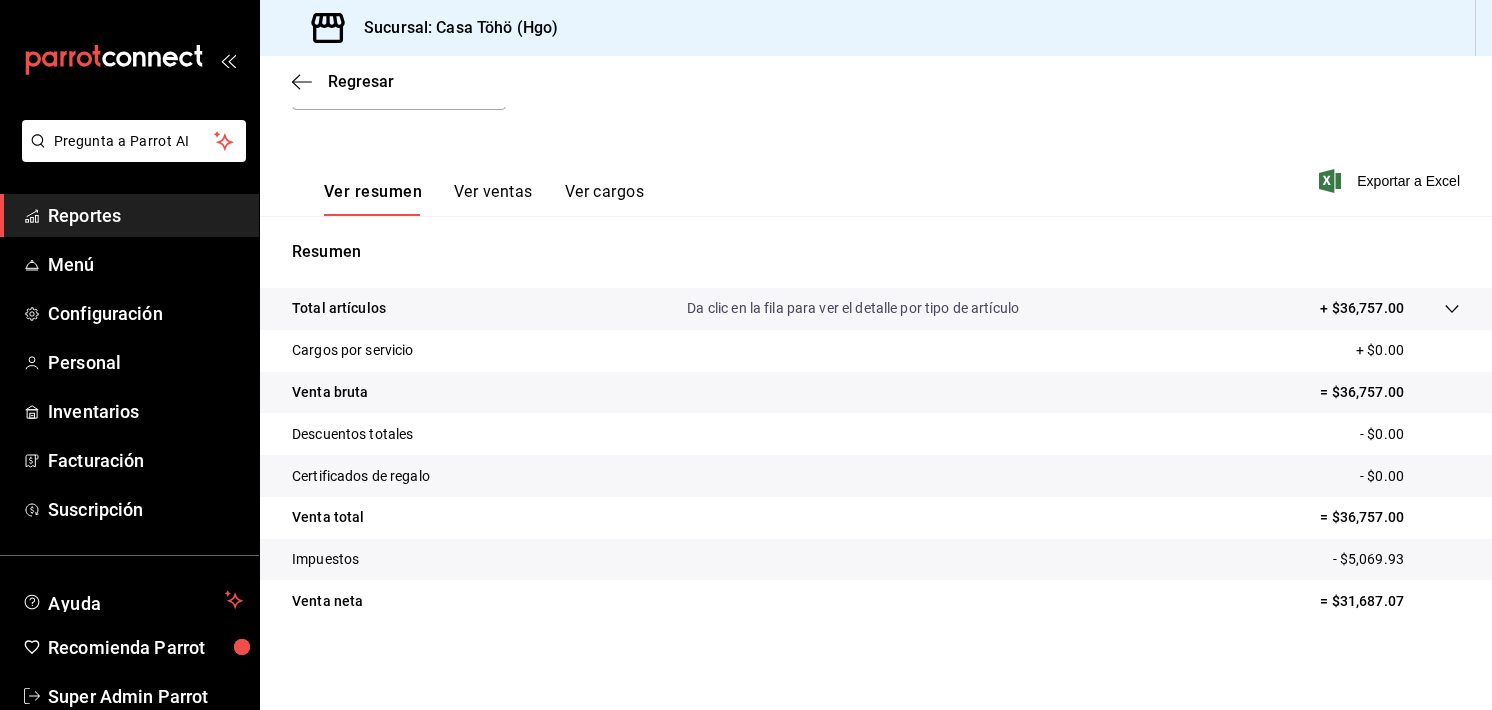 click on "Resumen Total artículos Da clic en la fila para ver el detalle por tipo de artículo + $[AMOUNT] Cargos por servicio + $[AMOUNT] Venta bruta = $[AMOUNT] Descuentos totales - $[AMOUNT] Certificados de regalo - $[AMOUNT] Venta total = $[AMOUNT] Impuestos - $[AMOUNT] Venta neta = $[AMOUNT]" at bounding box center [876, 431] 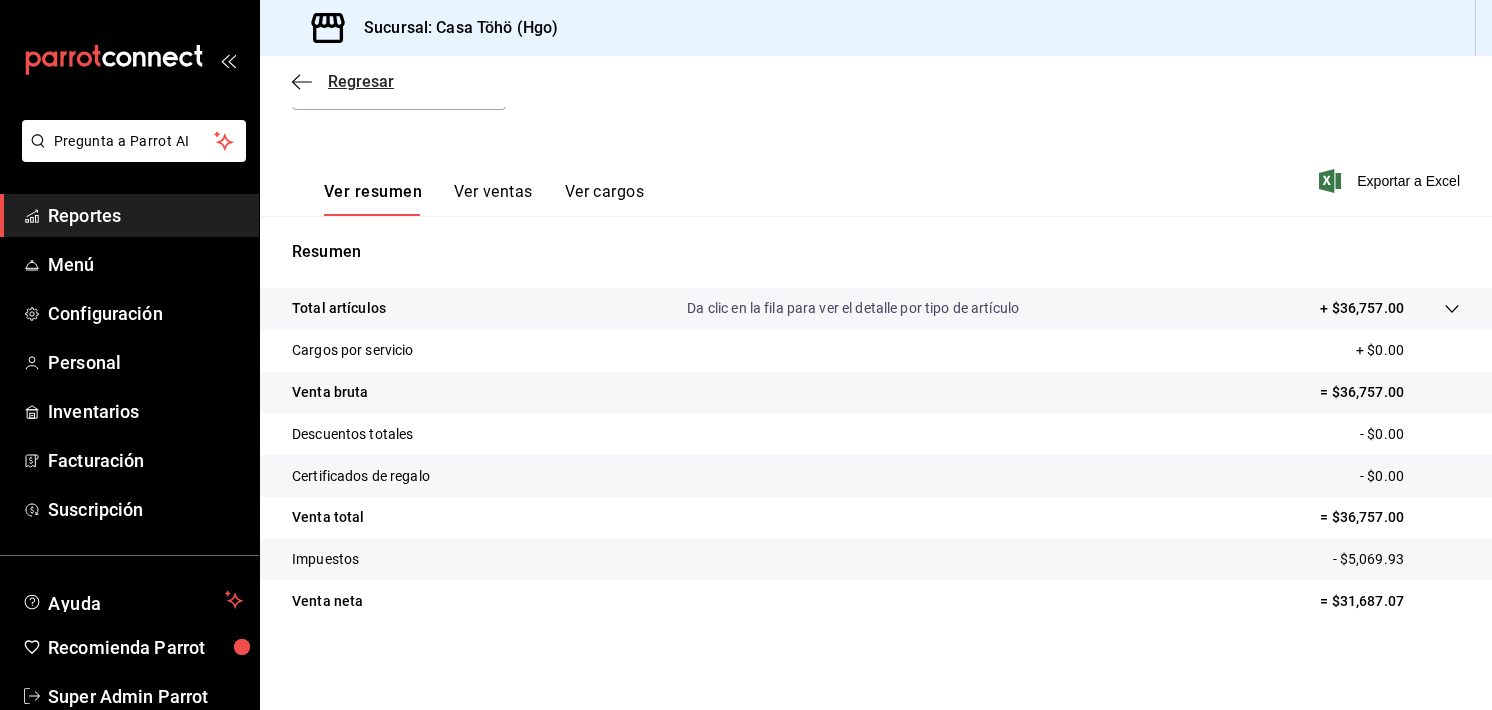 click 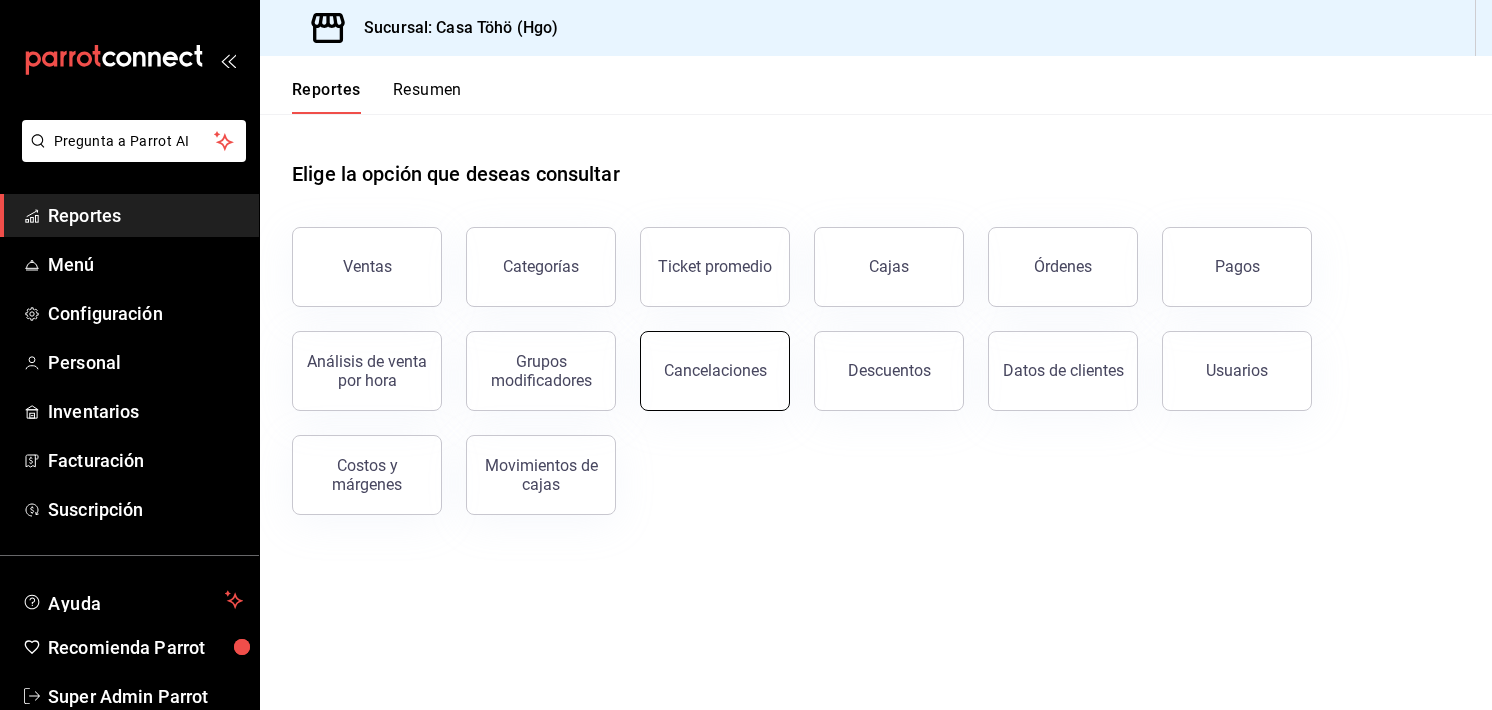 click on "Cancelaciones" at bounding box center (715, 371) 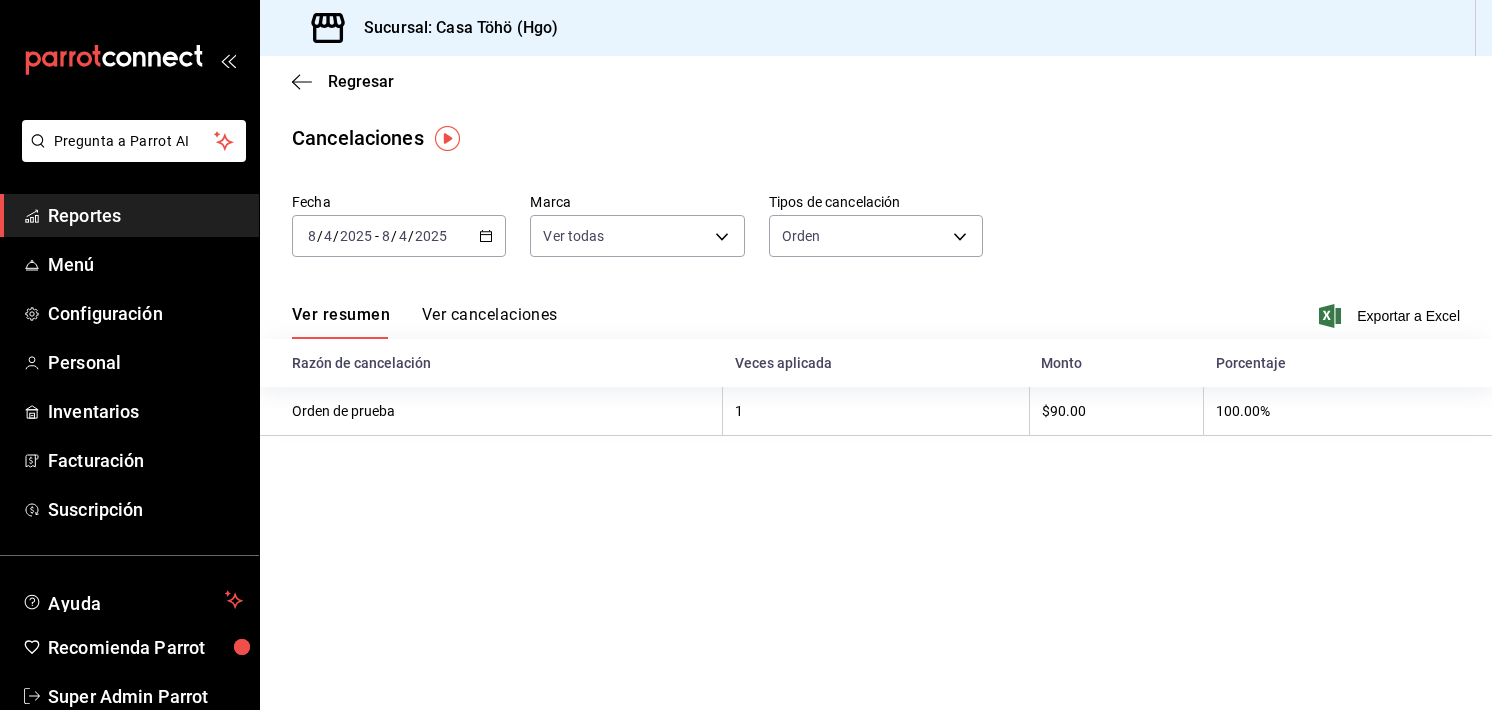 click on "2025-08-04 8 / 4 / 2025 - 2025-08-04 8 / 4 / 2025" at bounding box center (399, 236) 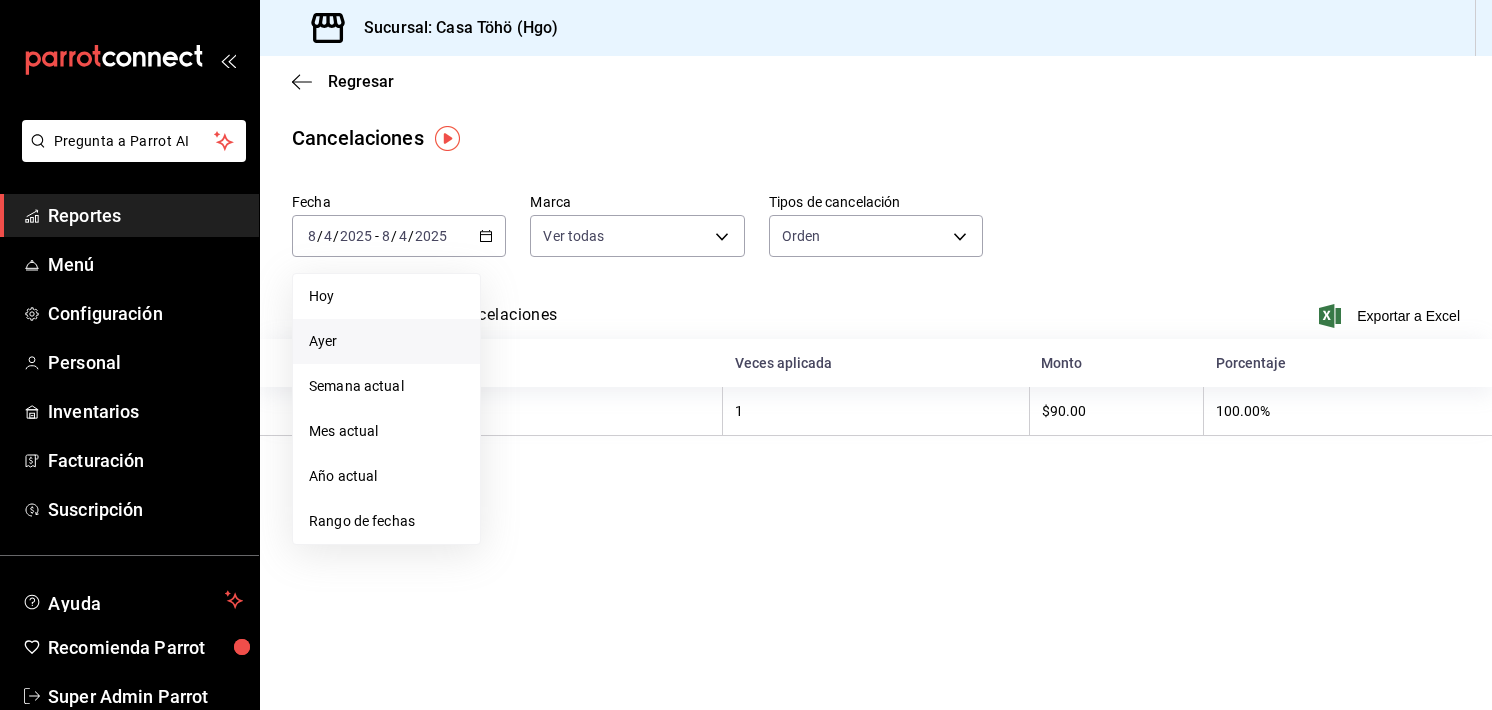 click on "Ayer" at bounding box center [386, 341] 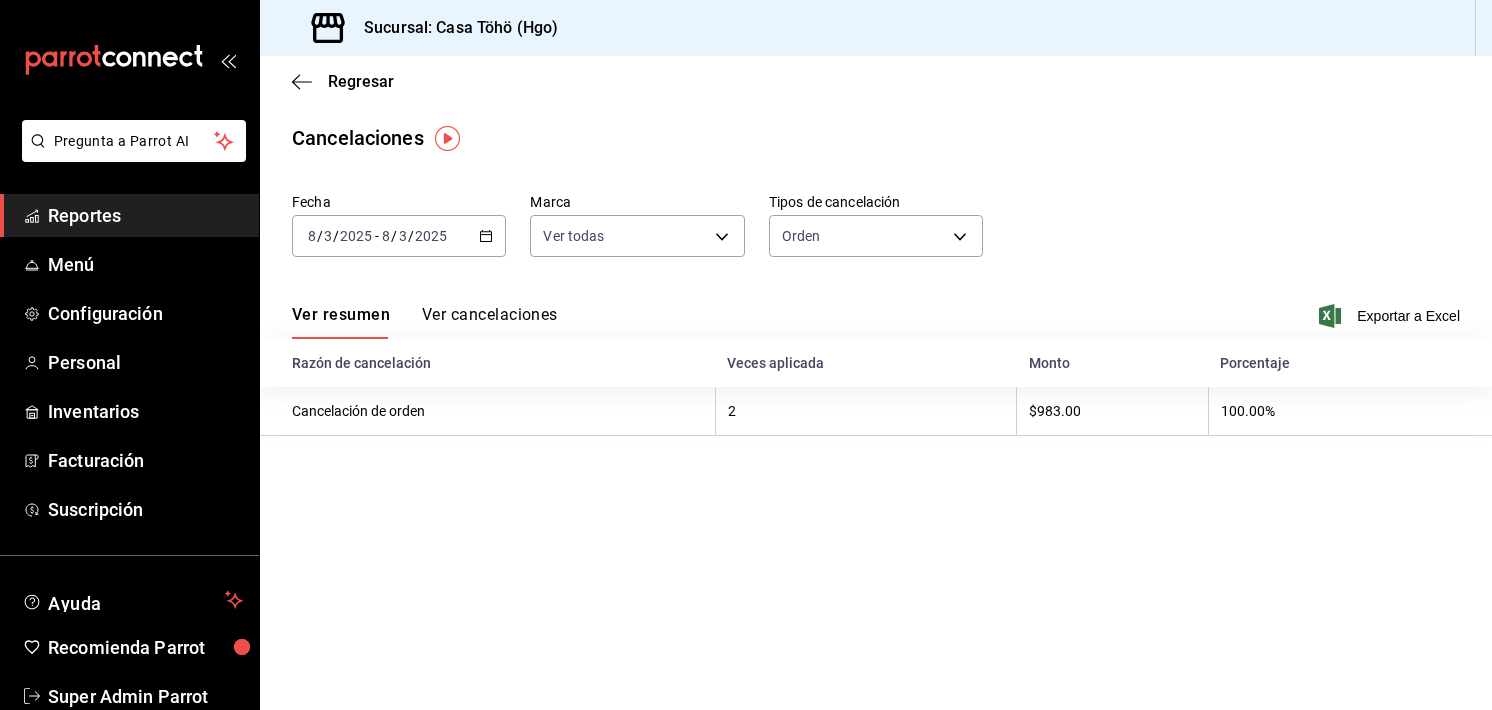 click on "Ver cancelaciones" at bounding box center (490, 322) 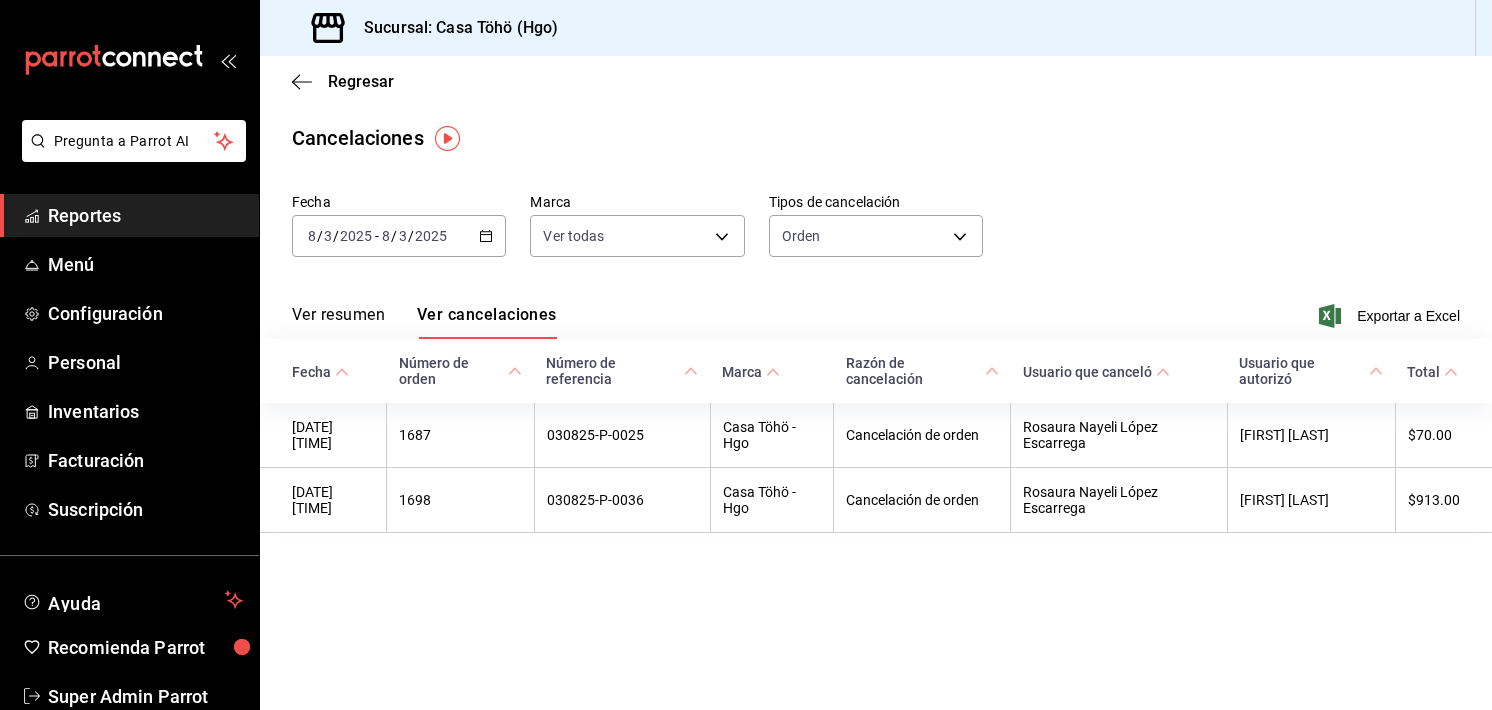 click 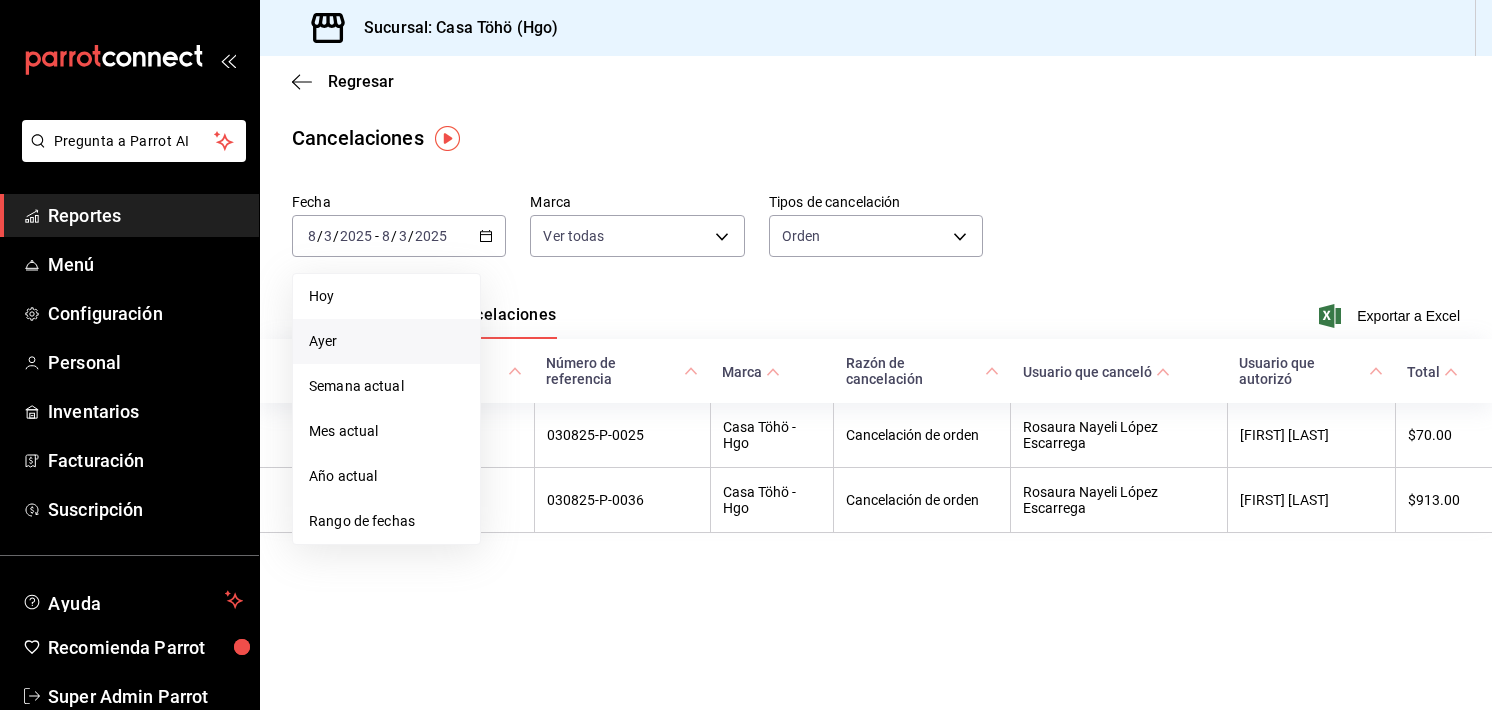 click on "Ayer" at bounding box center (386, 341) 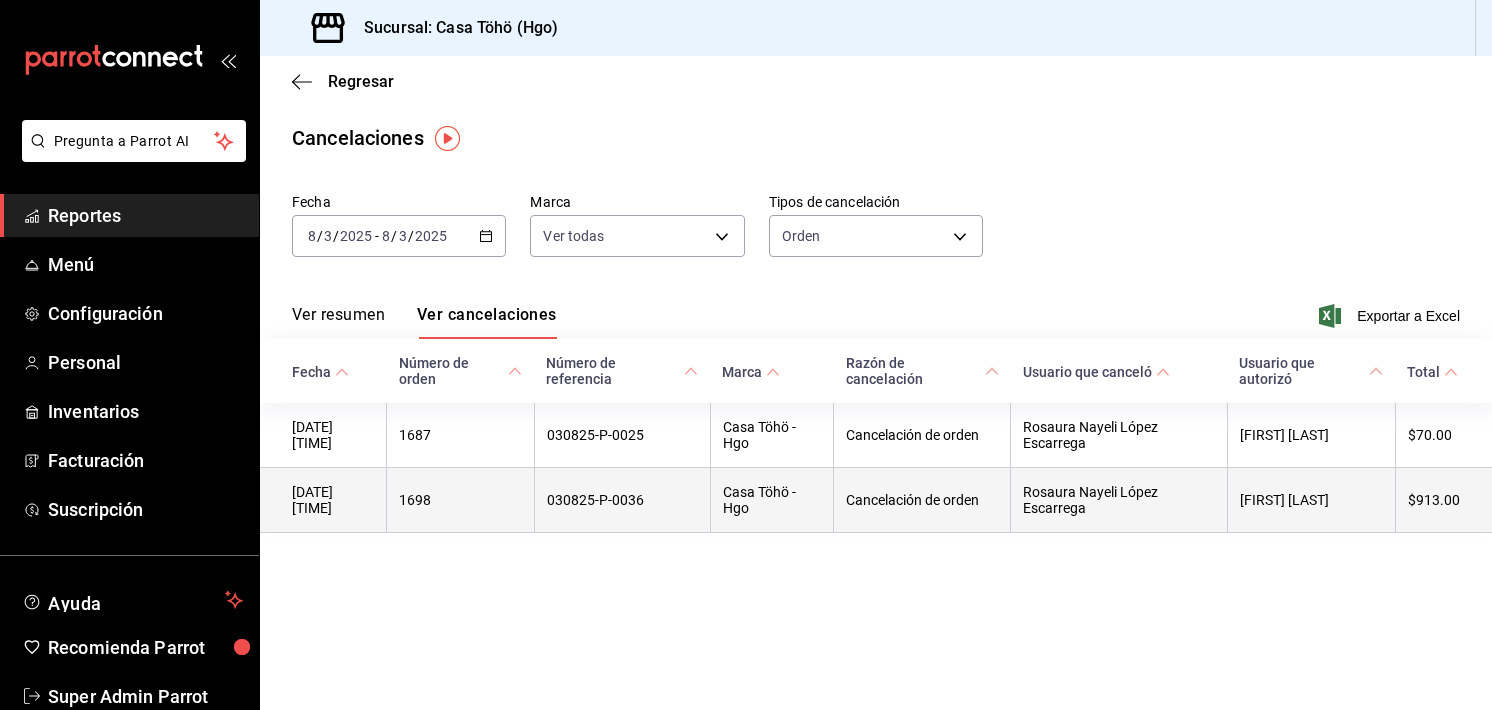 click on "Cancelación de orden" at bounding box center (922, 500) 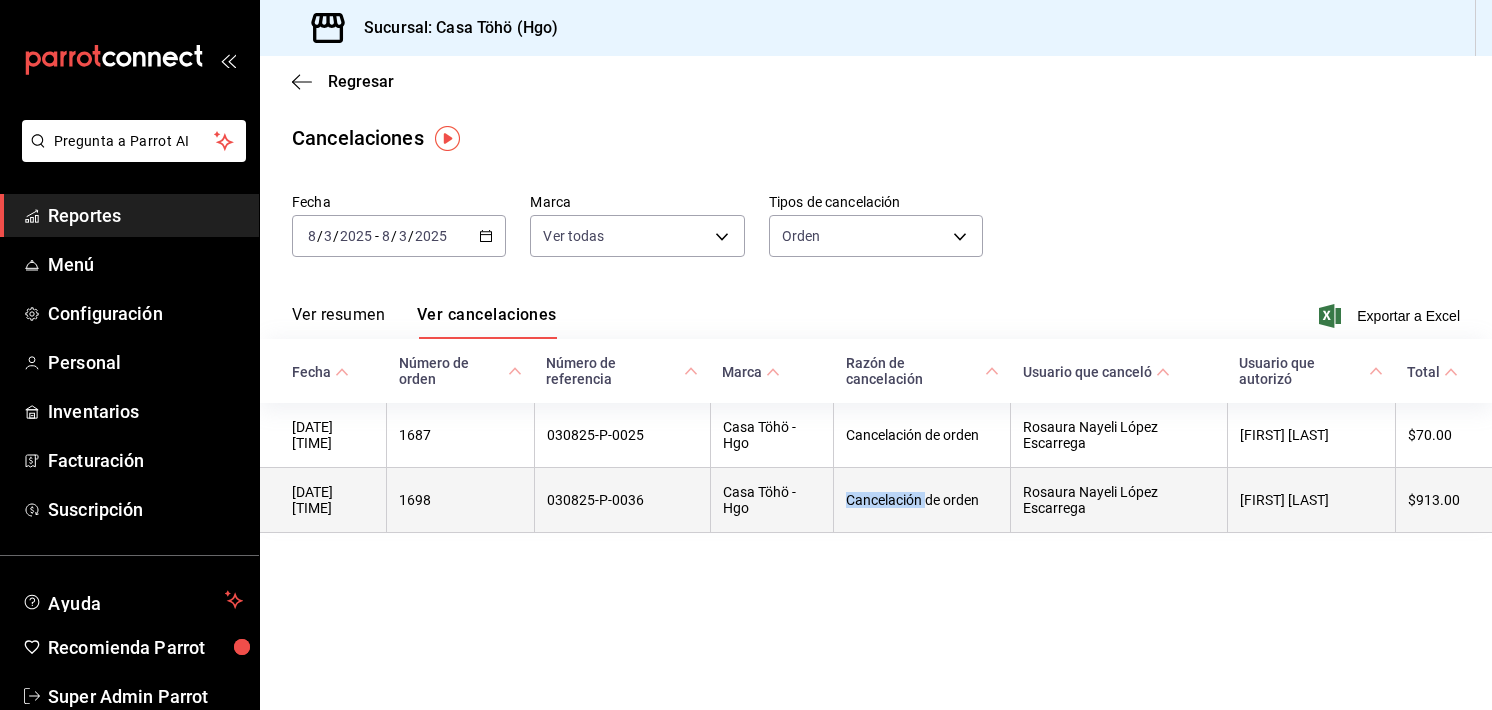 click on "Cancelación de orden" at bounding box center [922, 500] 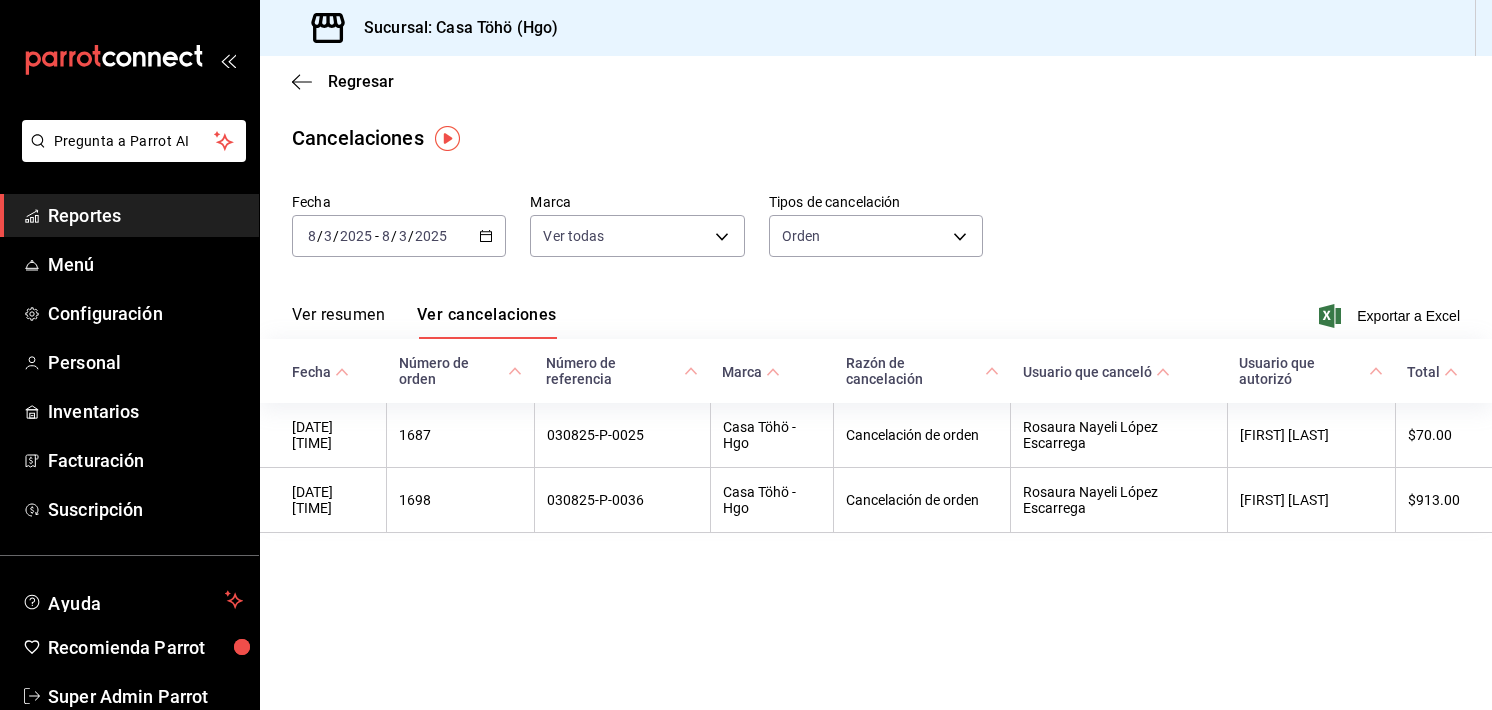 click on "2025" at bounding box center [431, 236] 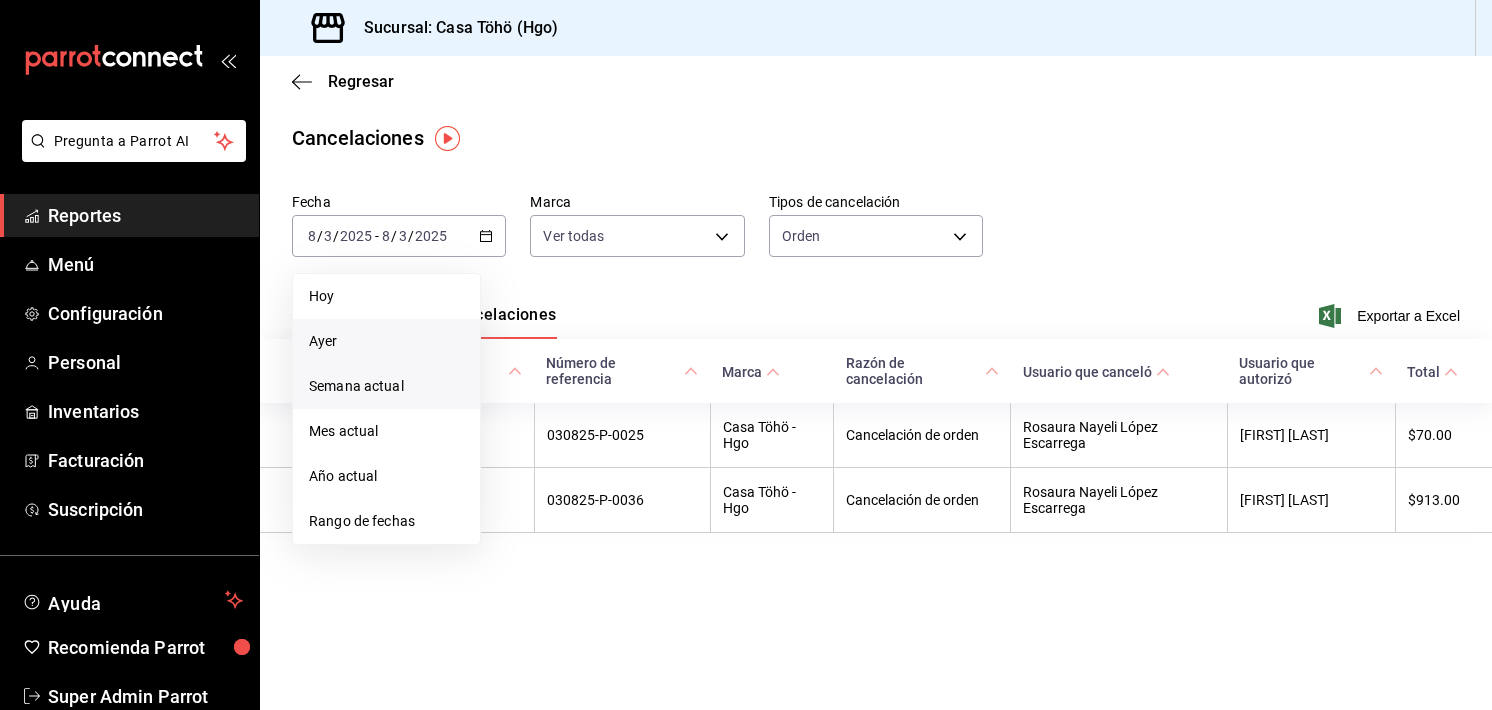 click on "Semana actual" at bounding box center (386, 386) 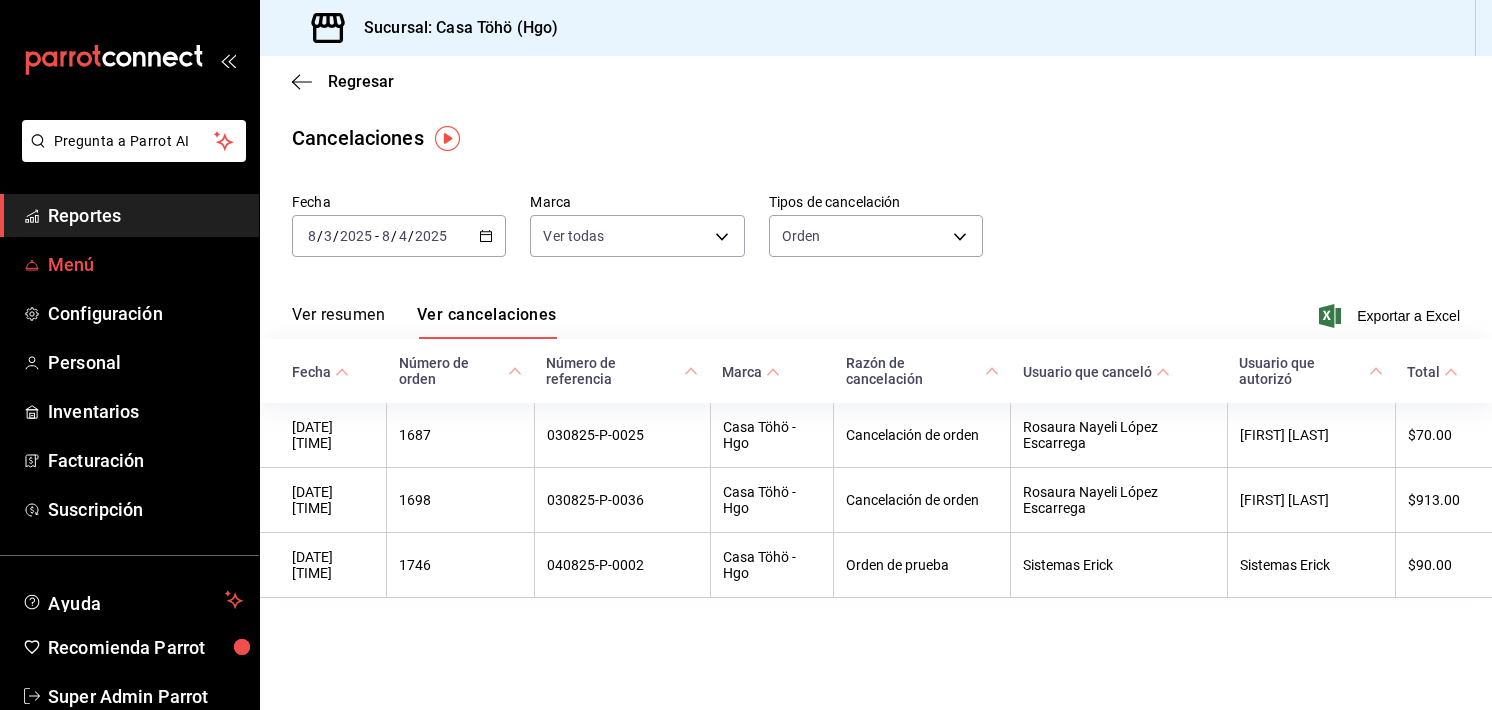 click on "Menú" at bounding box center (145, 264) 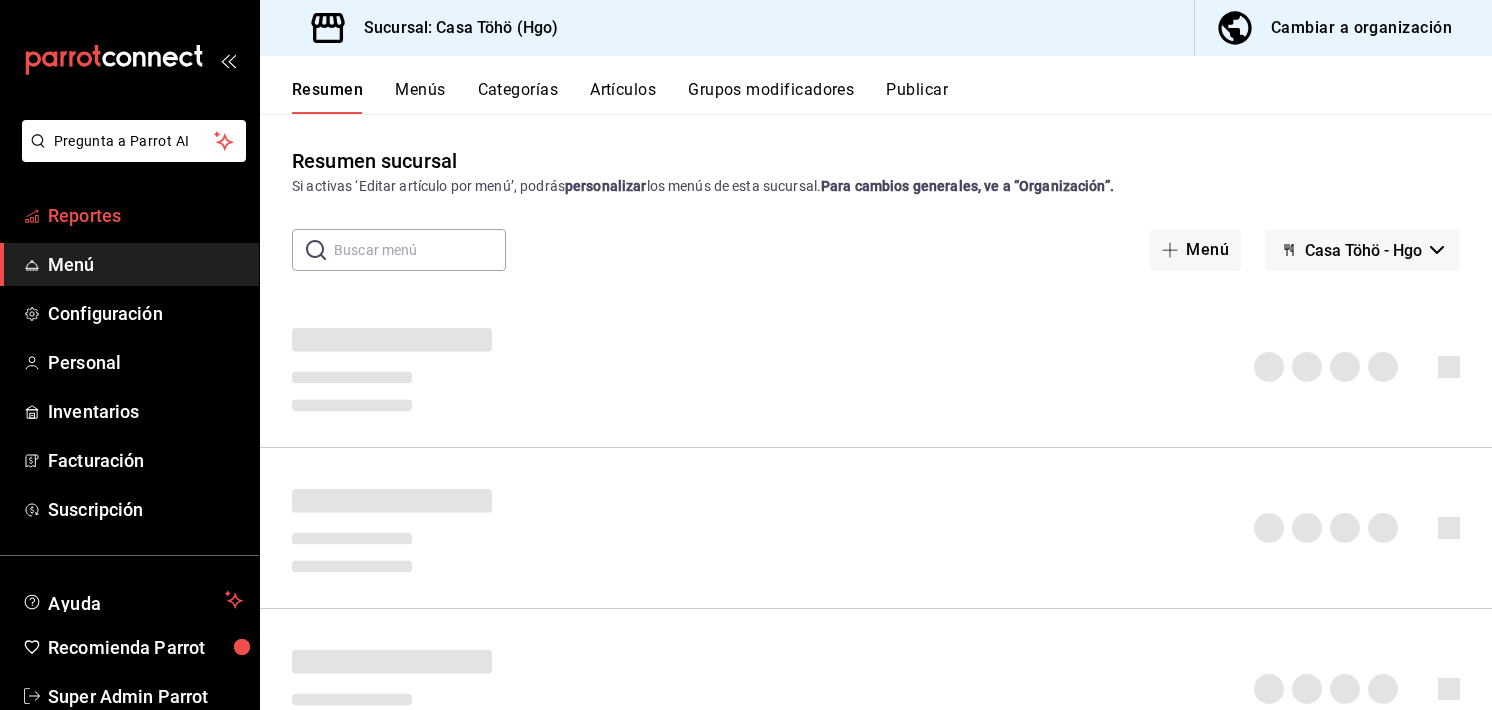 click on "Reportes" at bounding box center (129, 215) 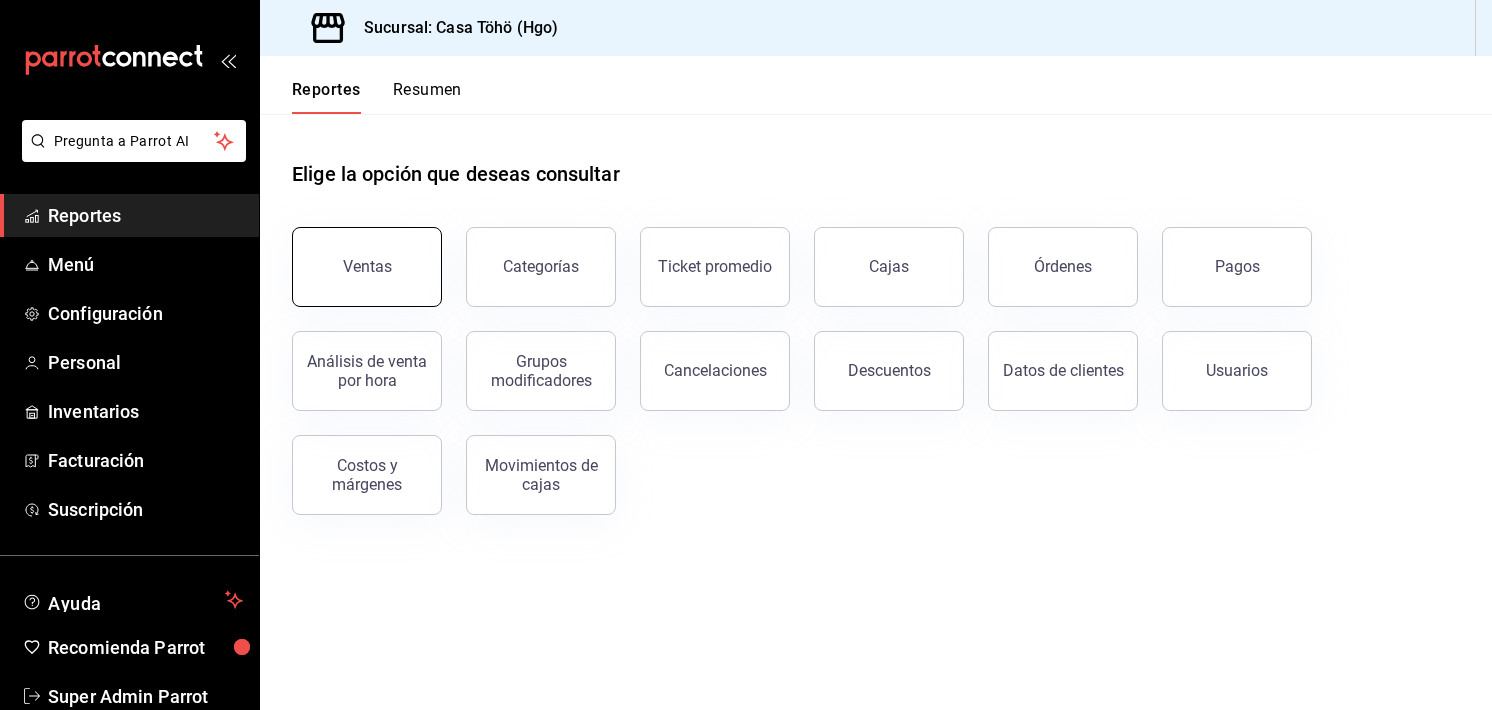 click on "Ventas" at bounding box center (367, 267) 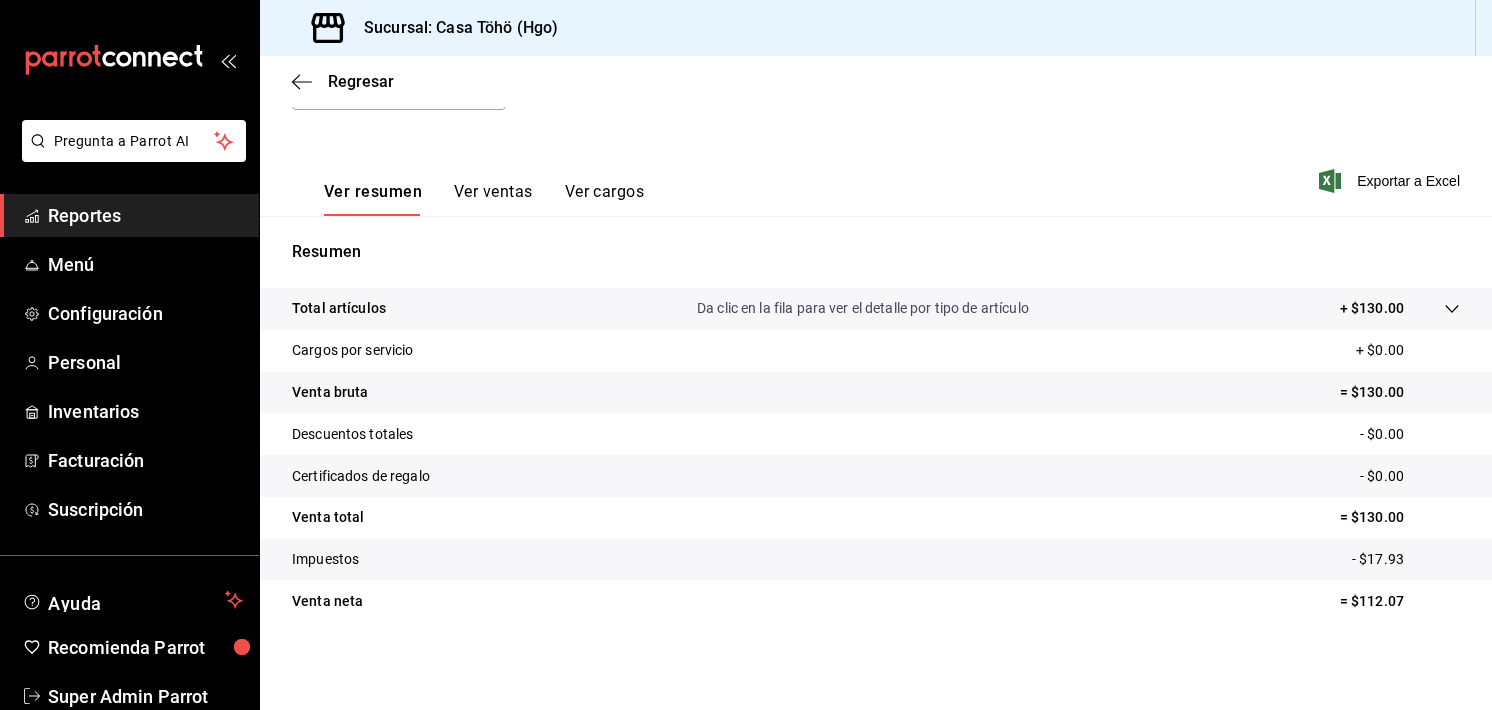 scroll, scrollTop: 0, scrollLeft: 0, axis: both 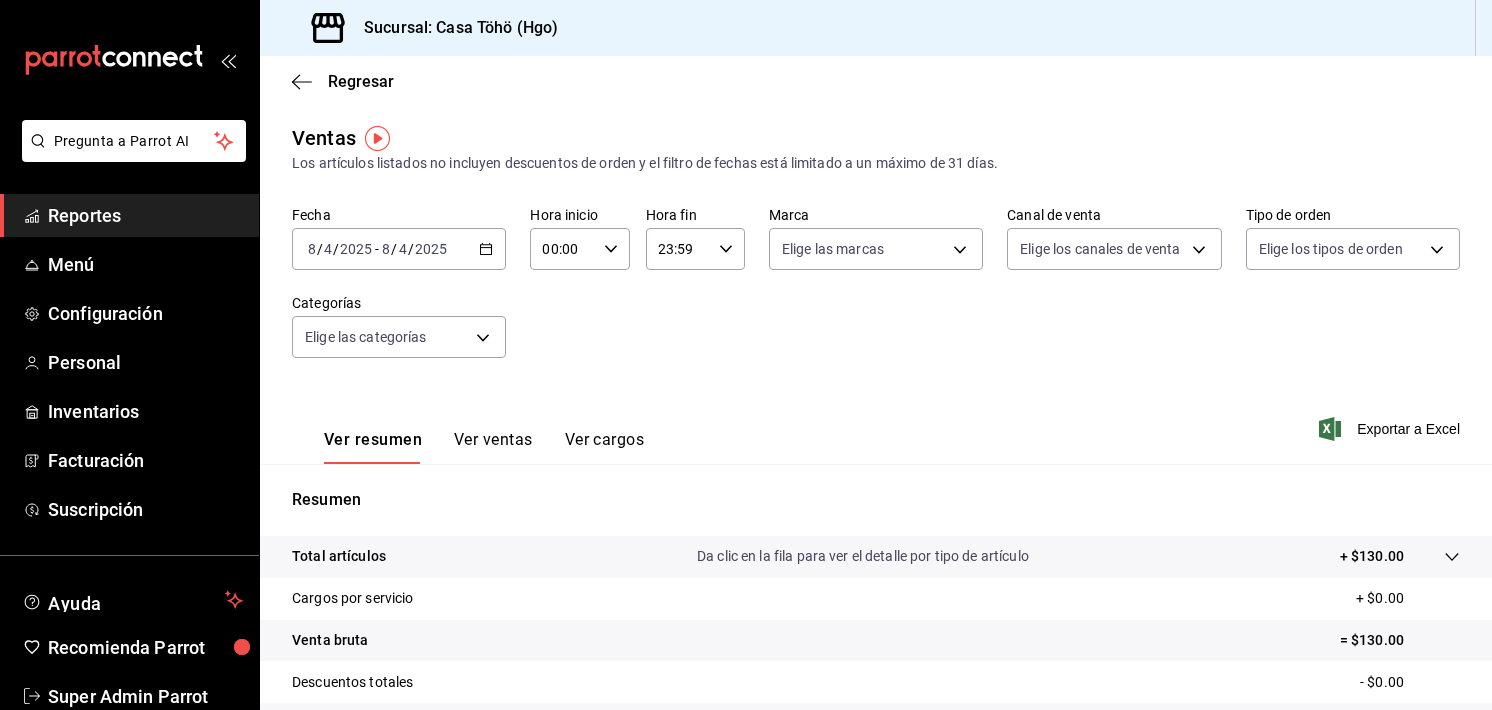 click on "Ver ventas" at bounding box center (493, 447) 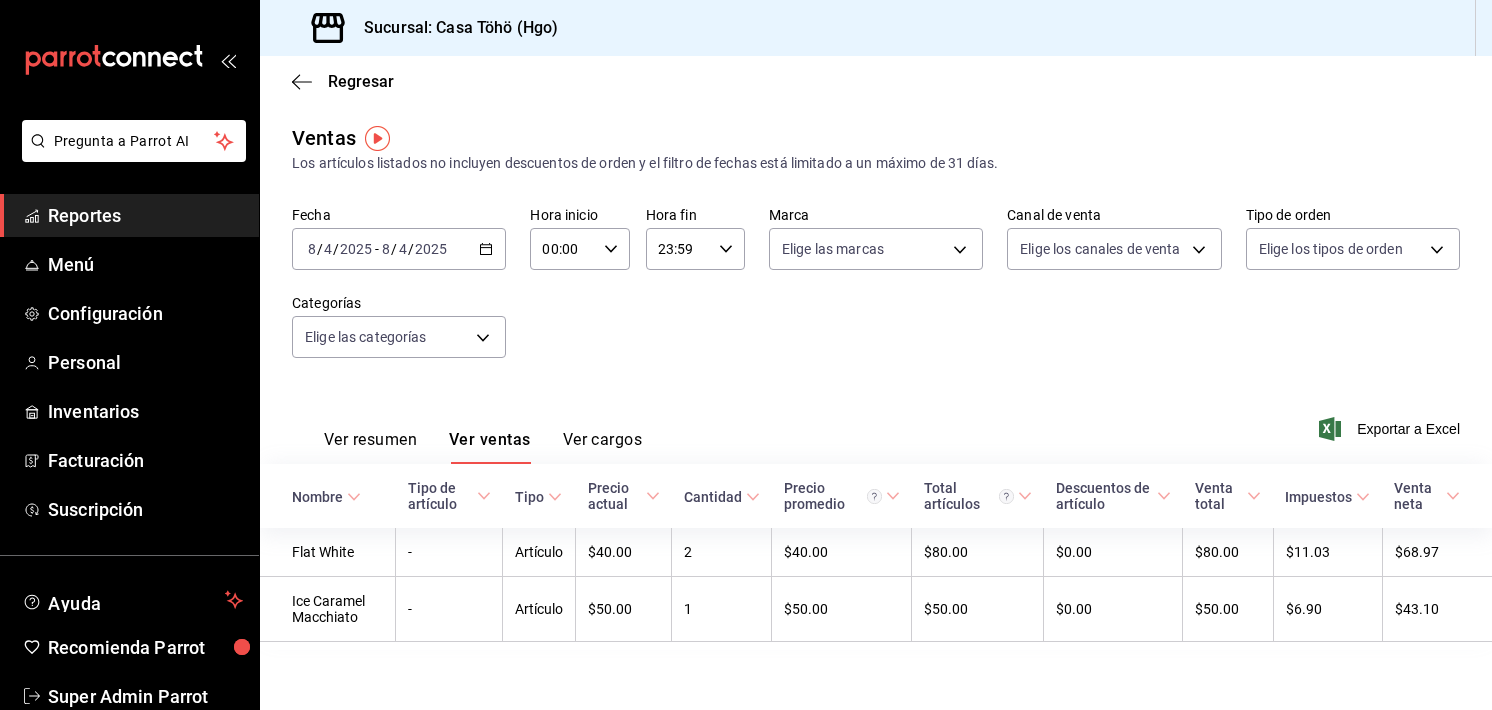 scroll, scrollTop: 8, scrollLeft: 0, axis: vertical 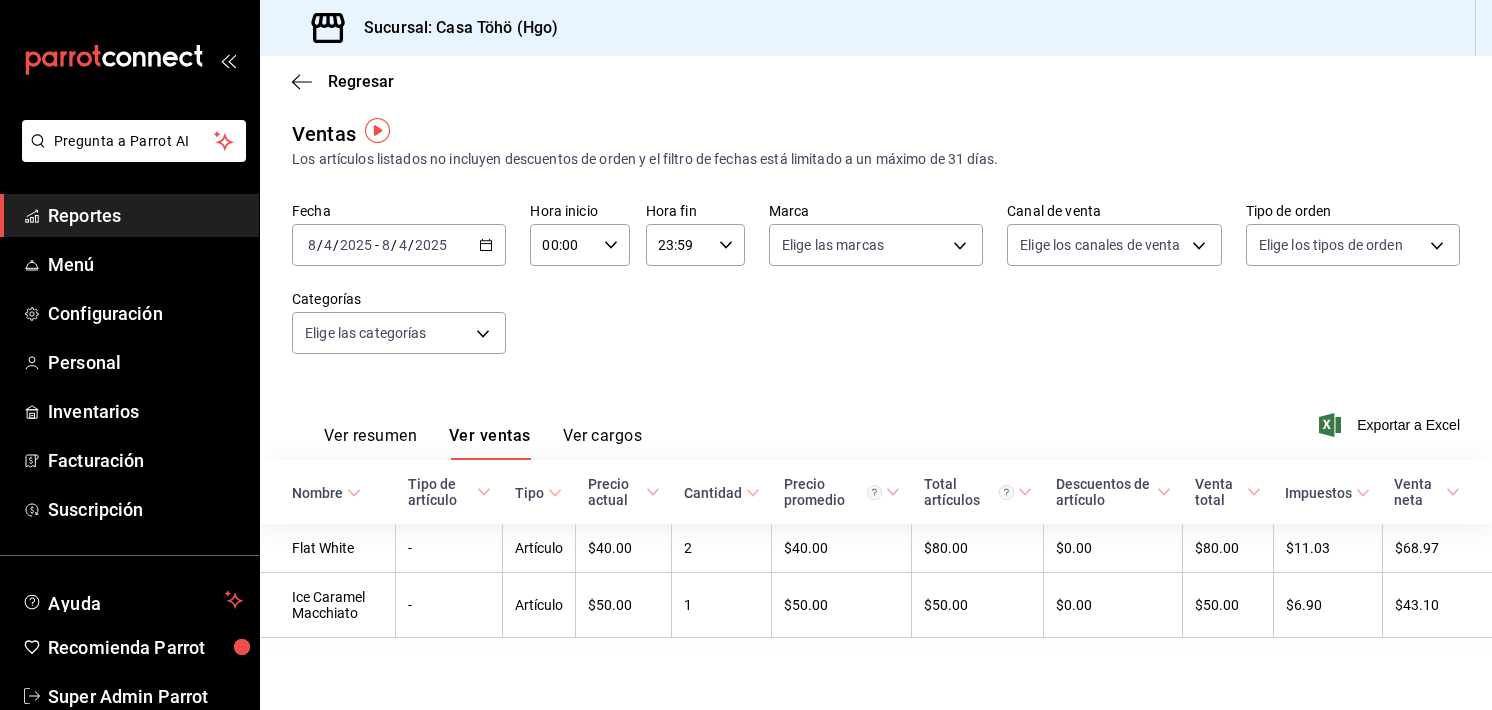 click 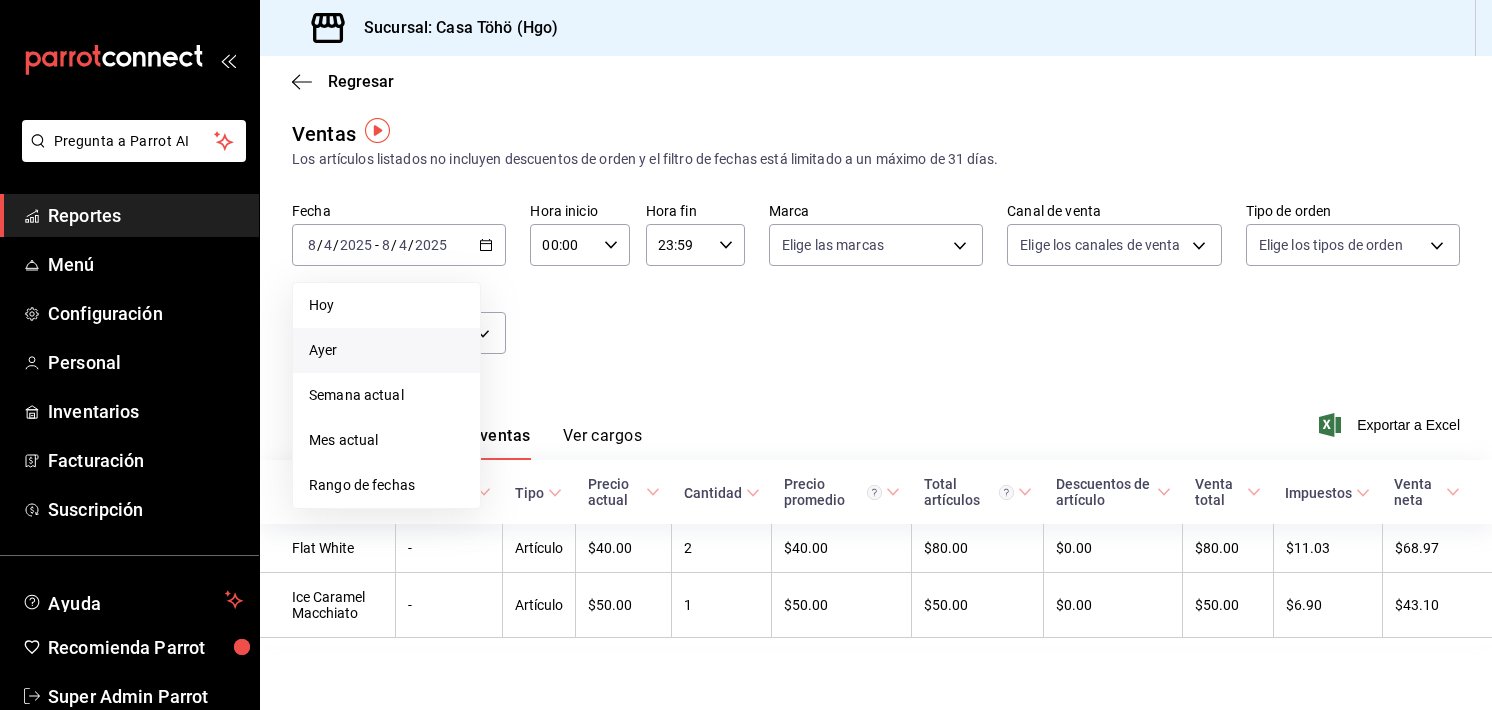 click on "Ayer" at bounding box center (386, 350) 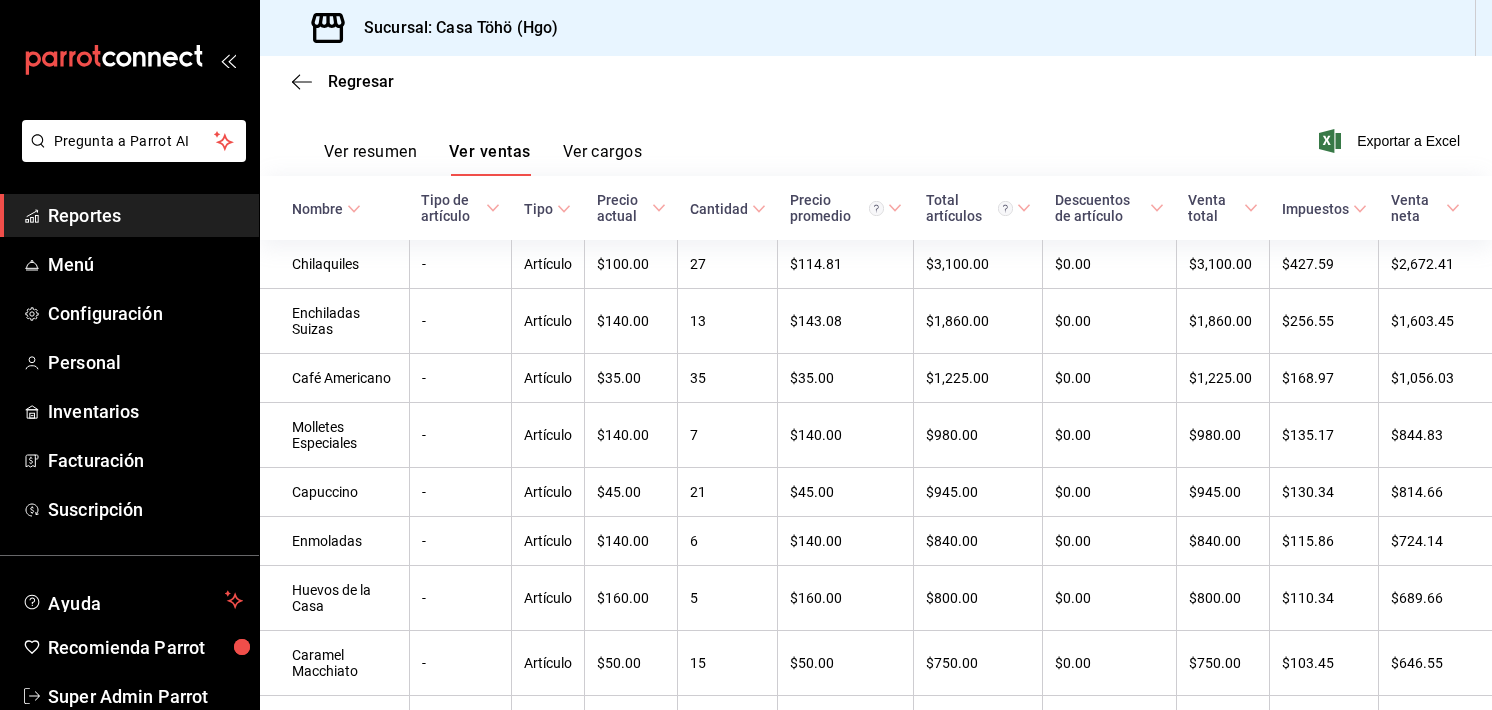 scroll, scrollTop: 332, scrollLeft: 0, axis: vertical 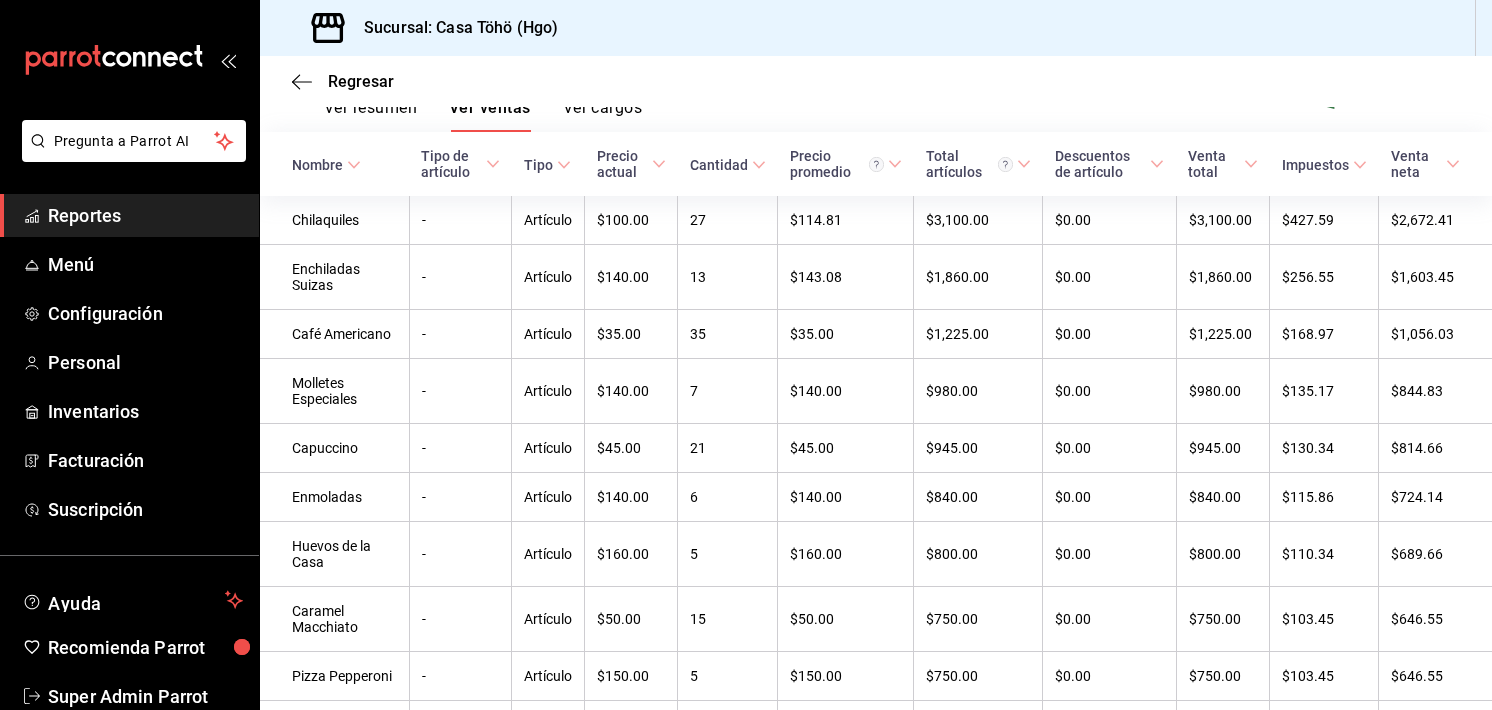 click on "Cantidad" at bounding box center [728, 164] 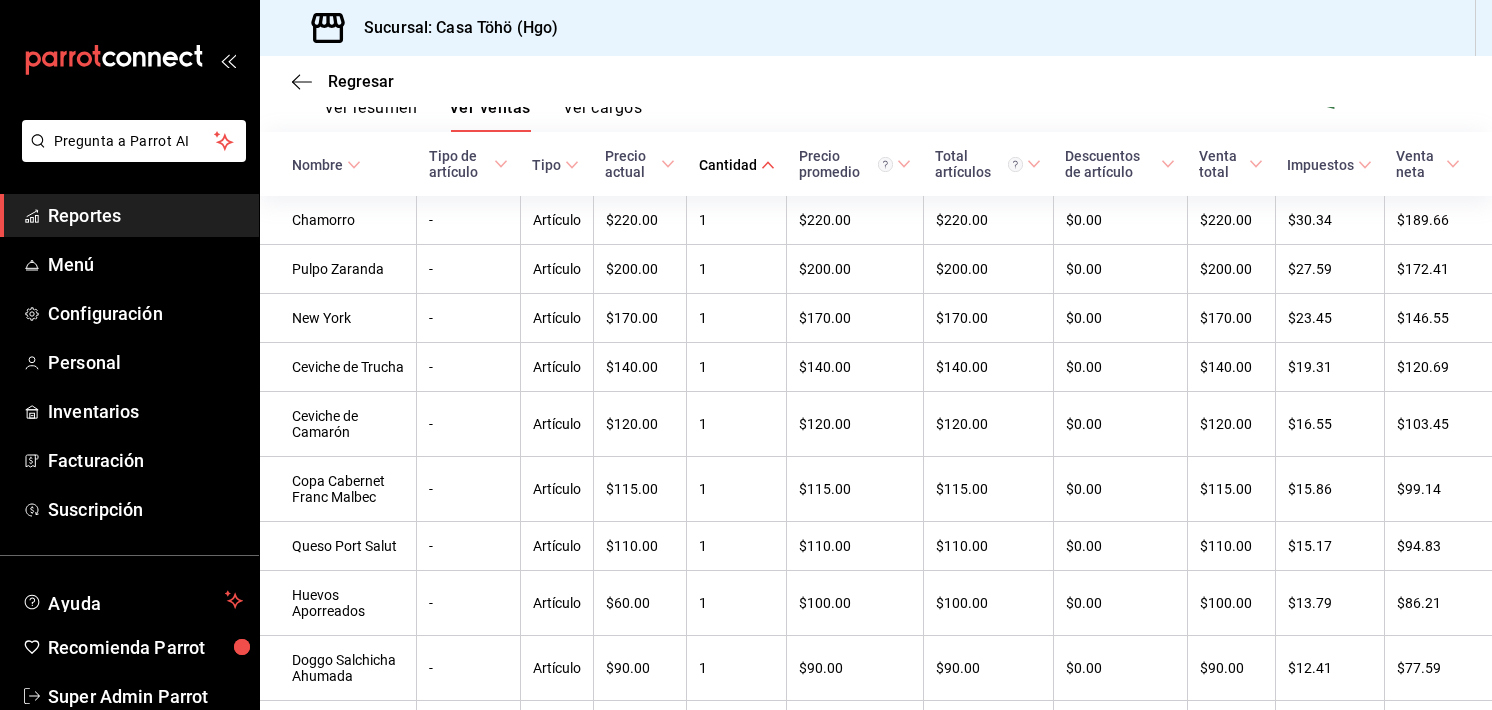 click on "Cantidad" at bounding box center (728, 165) 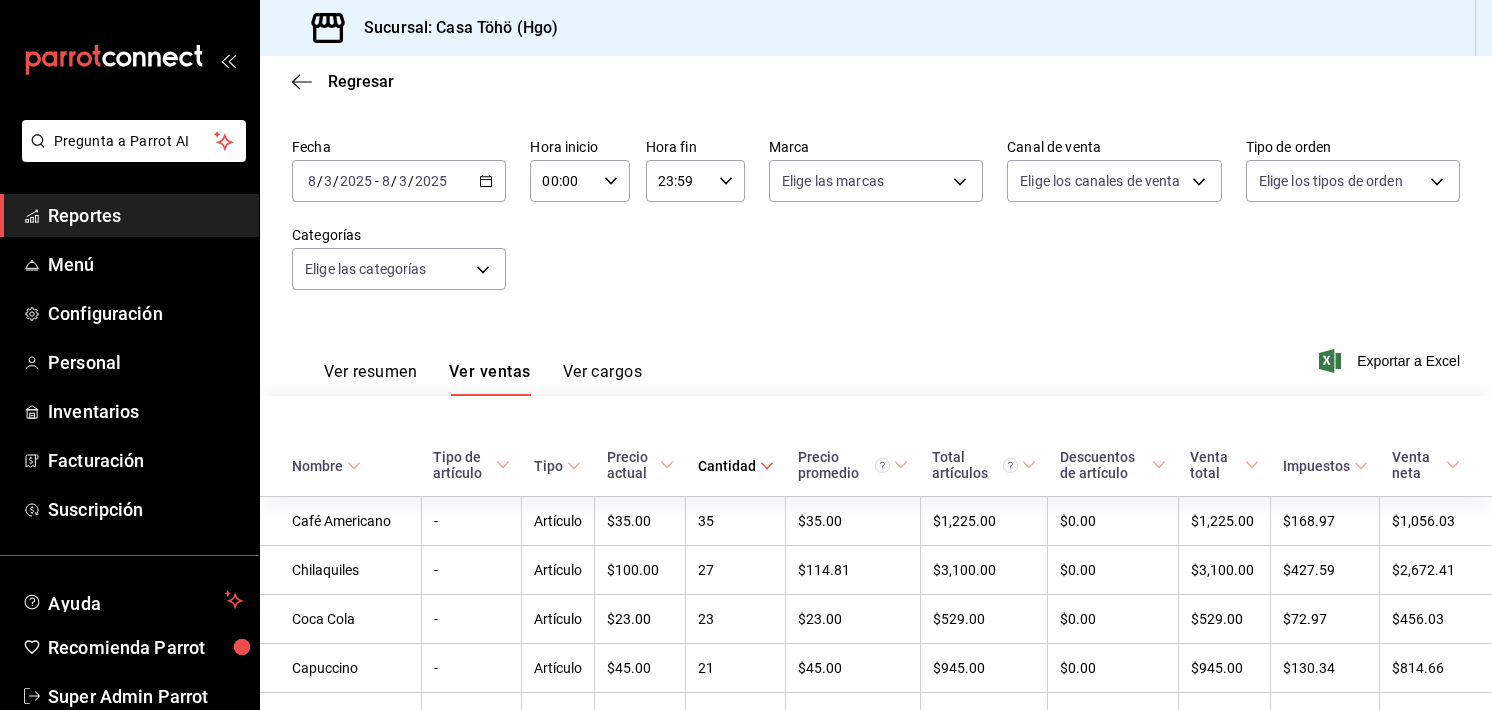 scroll, scrollTop: 0, scrollLeft: 0, axis: both 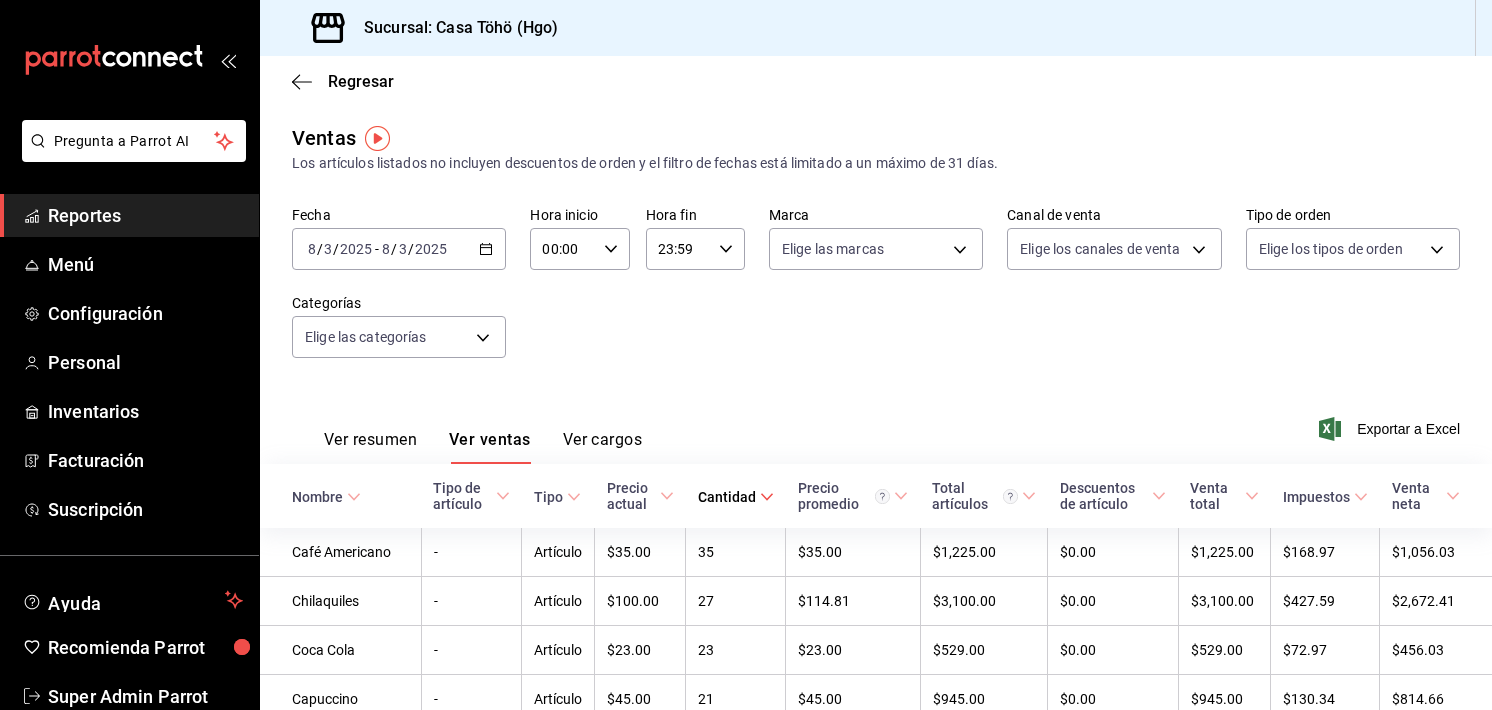 click on "Ver resumen Ver ventas Ver cargos Exportar a Excel" at bounding box center (876, 423) 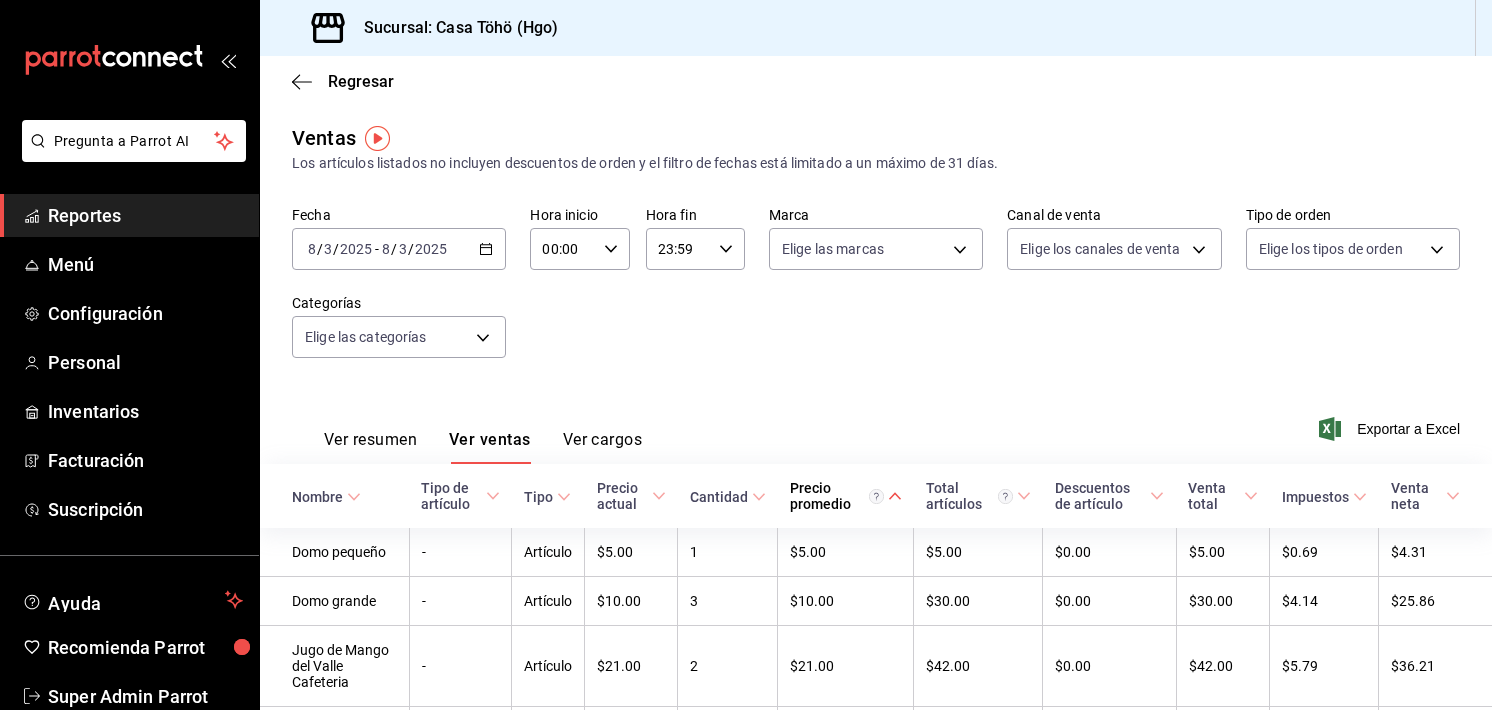 click on "Fecha [DATE] [DATE] - [DATE] [DATE] Hora inicio 00:00 Hora inicio Hora fin 23:59 Hora fin Marca Elige las marcas Canal de venta Elige los canales de venta Tipo de orden Elige los tipos de orden Categorías Elige las categorías" at bounding box center (876, 294) 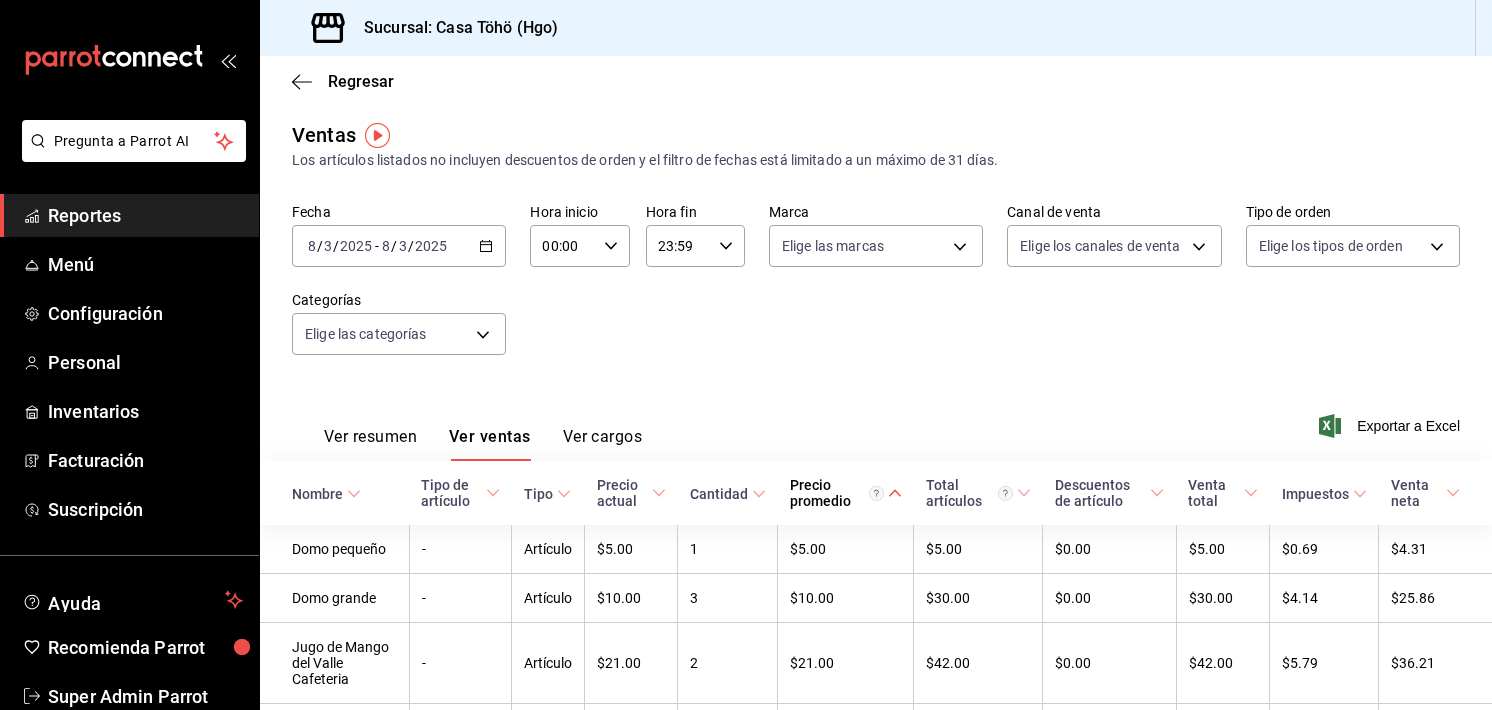 scroll, scrollTop: 4, scrollLeft: 0, axis: vertical 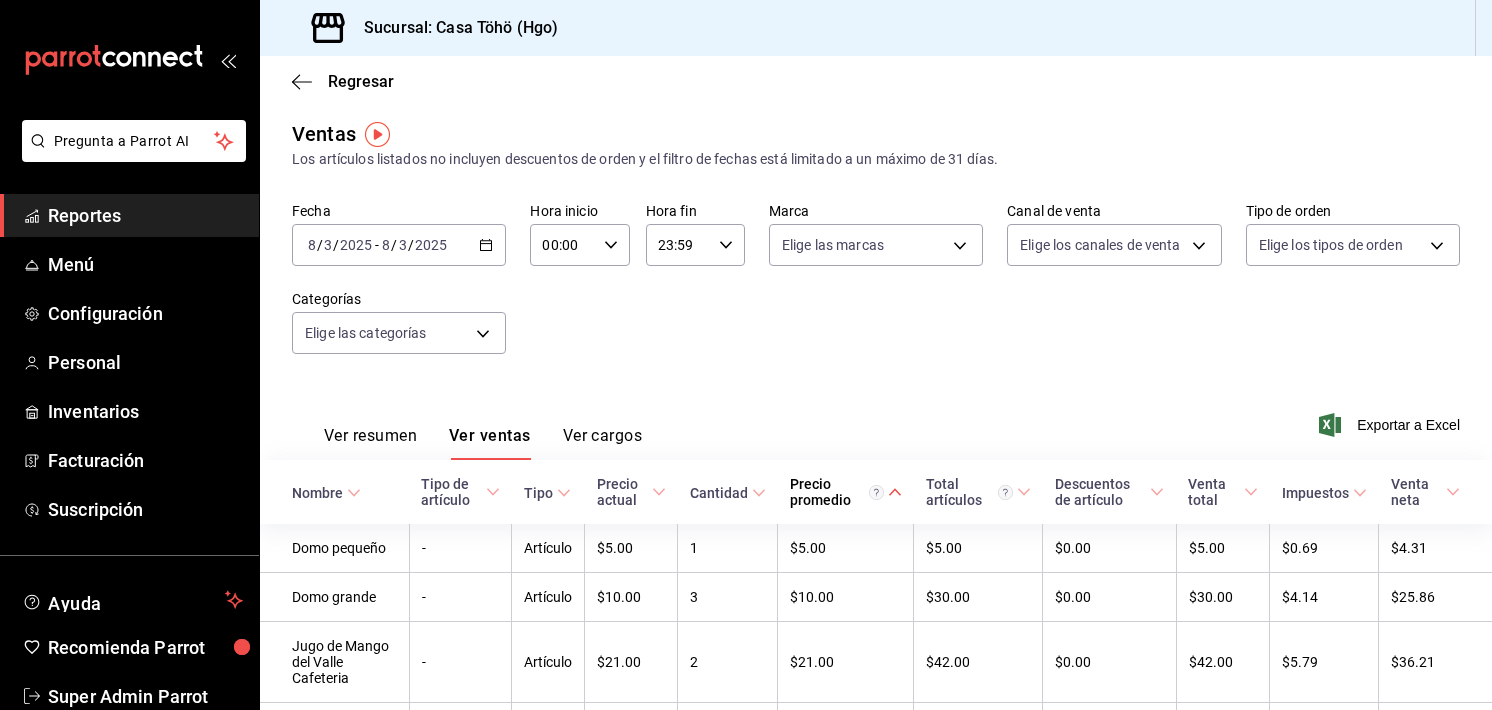 click on "Fecha [DATE] [DATE] - [DATE] [DATE] Hora inicio 00:00 Hora inicio Hora fin 23:59 Hora fin Marca Elige las marcas Canal de venta Elige los canales de venta Tipo de orden Elige los tipos de orden Categorías Elige las categorías" at bounding box center (876, 290) 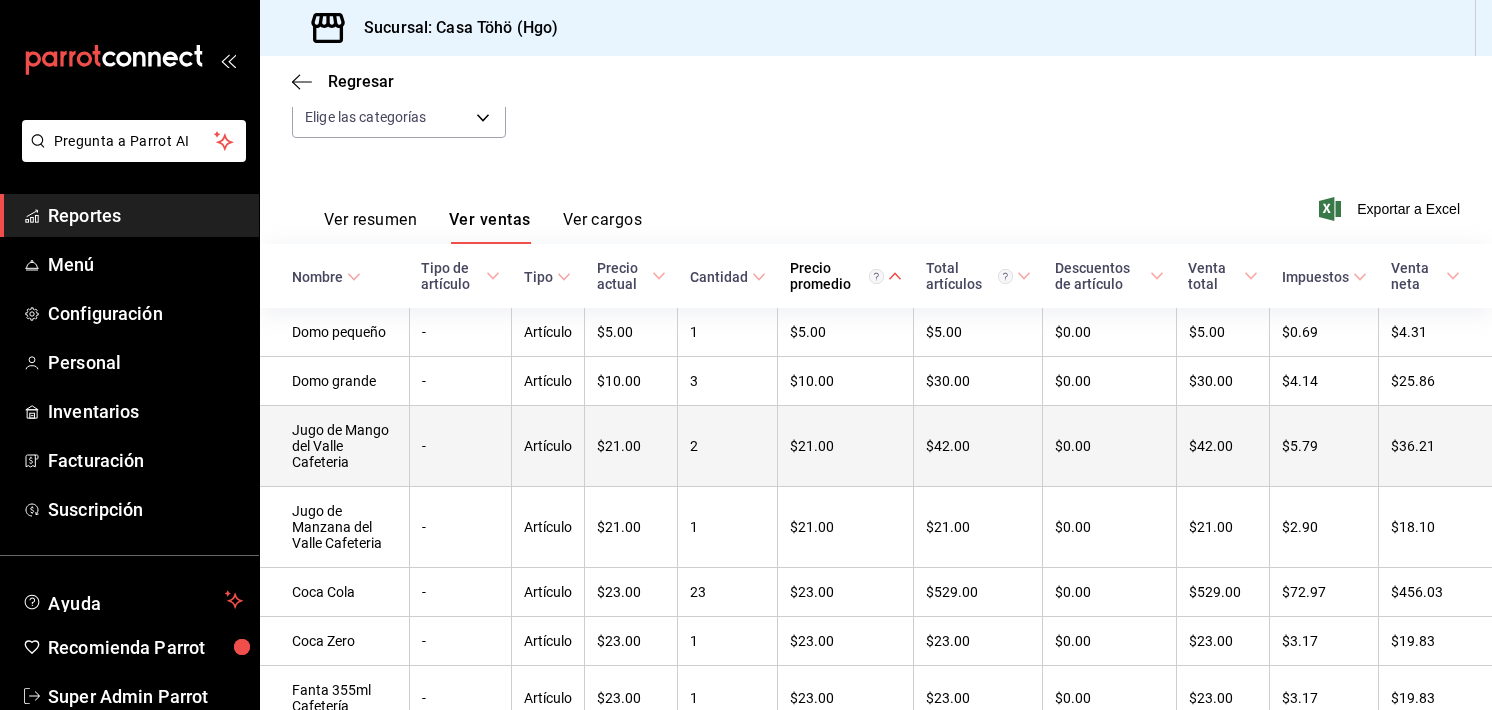 scroll, scrollTop: 222, scrollLeft: 0, axis: vertical 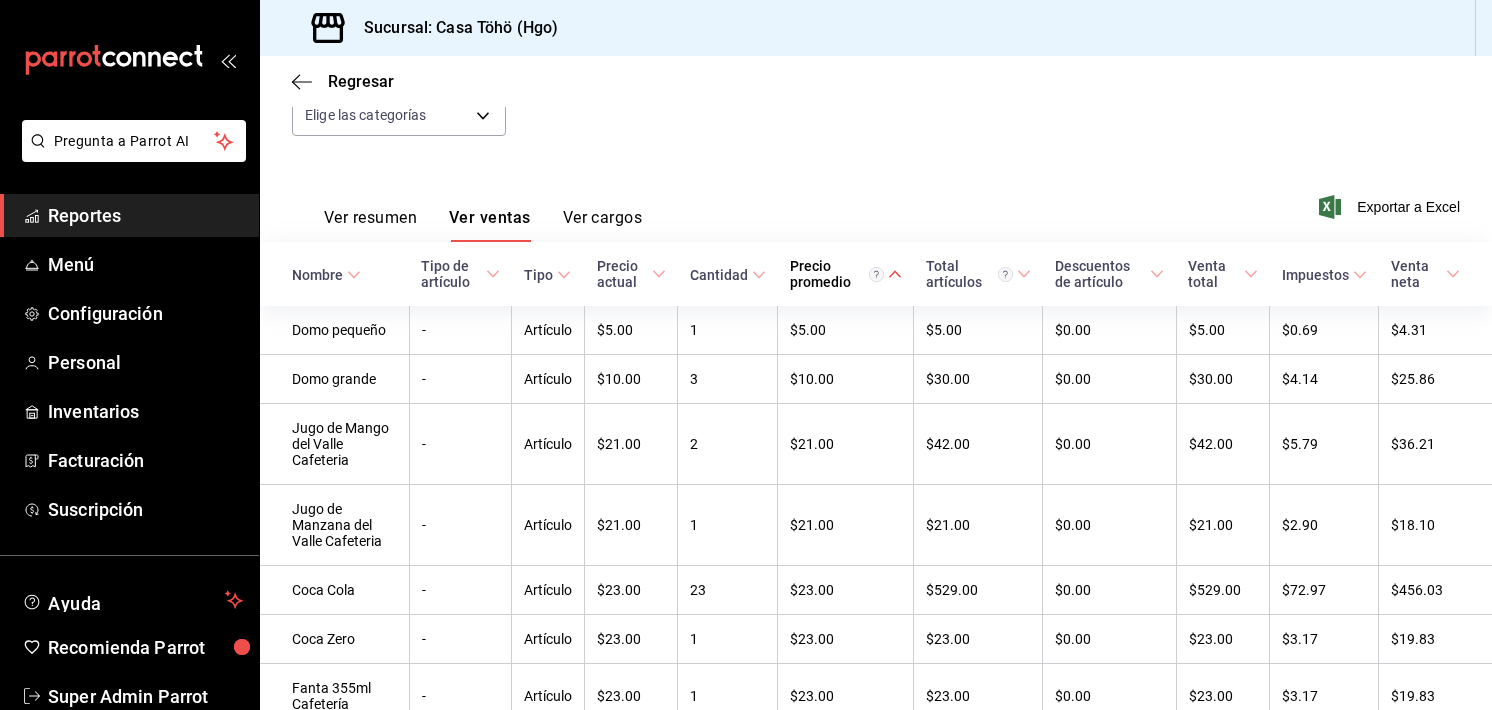 click on "Fecha [DATE] [DATE] - [DATE] [DATE] Hora inicio 00:00 Hora inicio Hora fin 23:59 Hora fin Marca Elige las marcas Canal de venta Elige los canales de venta Tipo de orden Elige los tipos de orden Categorías Elige las categorías" at bounding box center (876, 72) 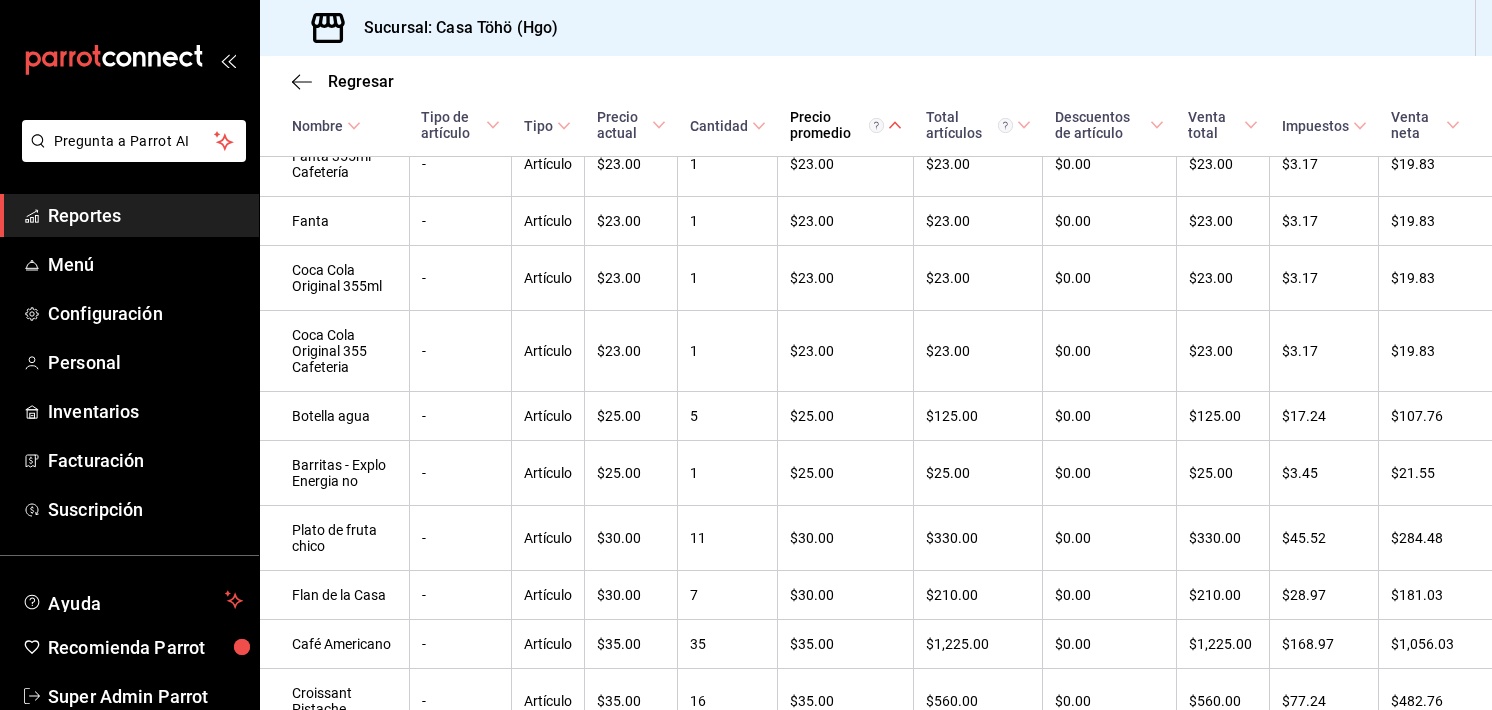 scroll, scrollTop: 0, scrollLeft: 0, axis: both 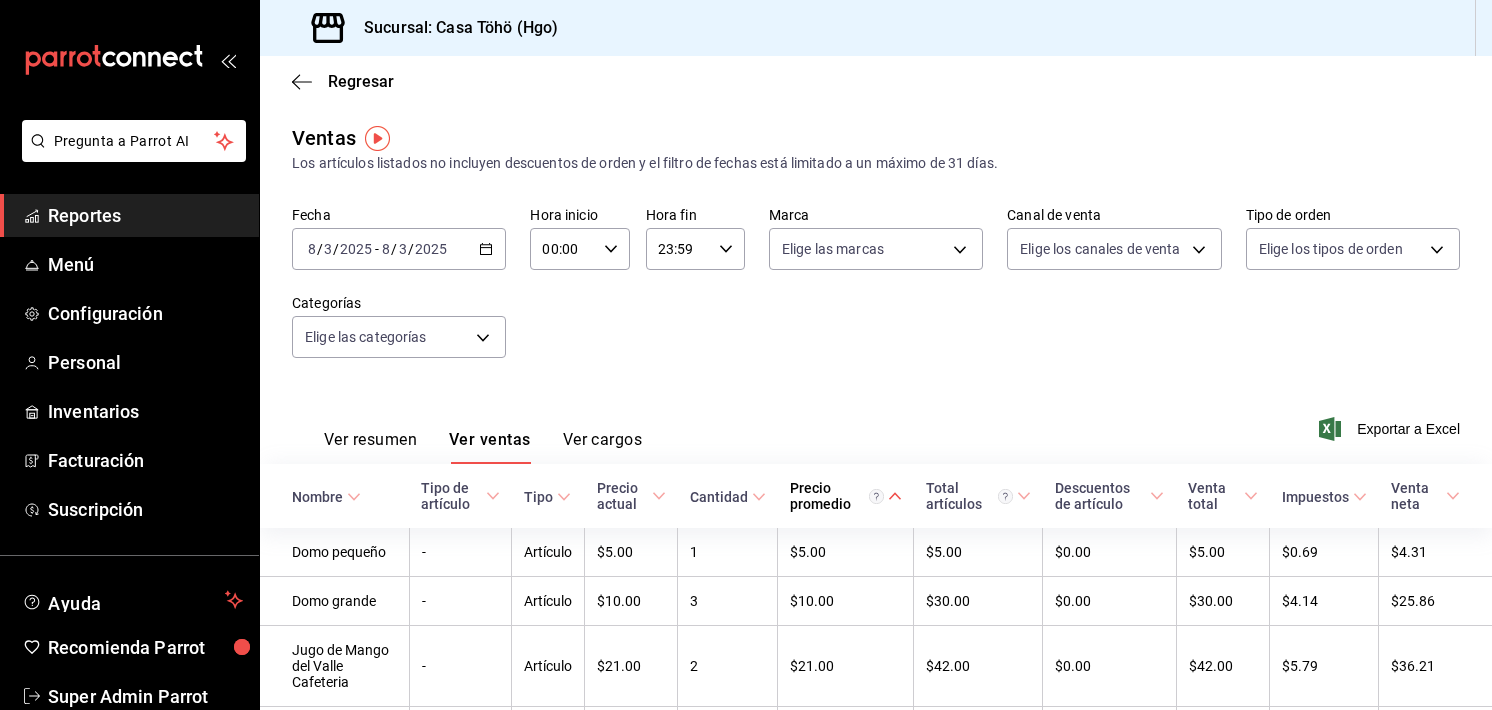 click on "Cantidad" at bounding box center [719, 497] 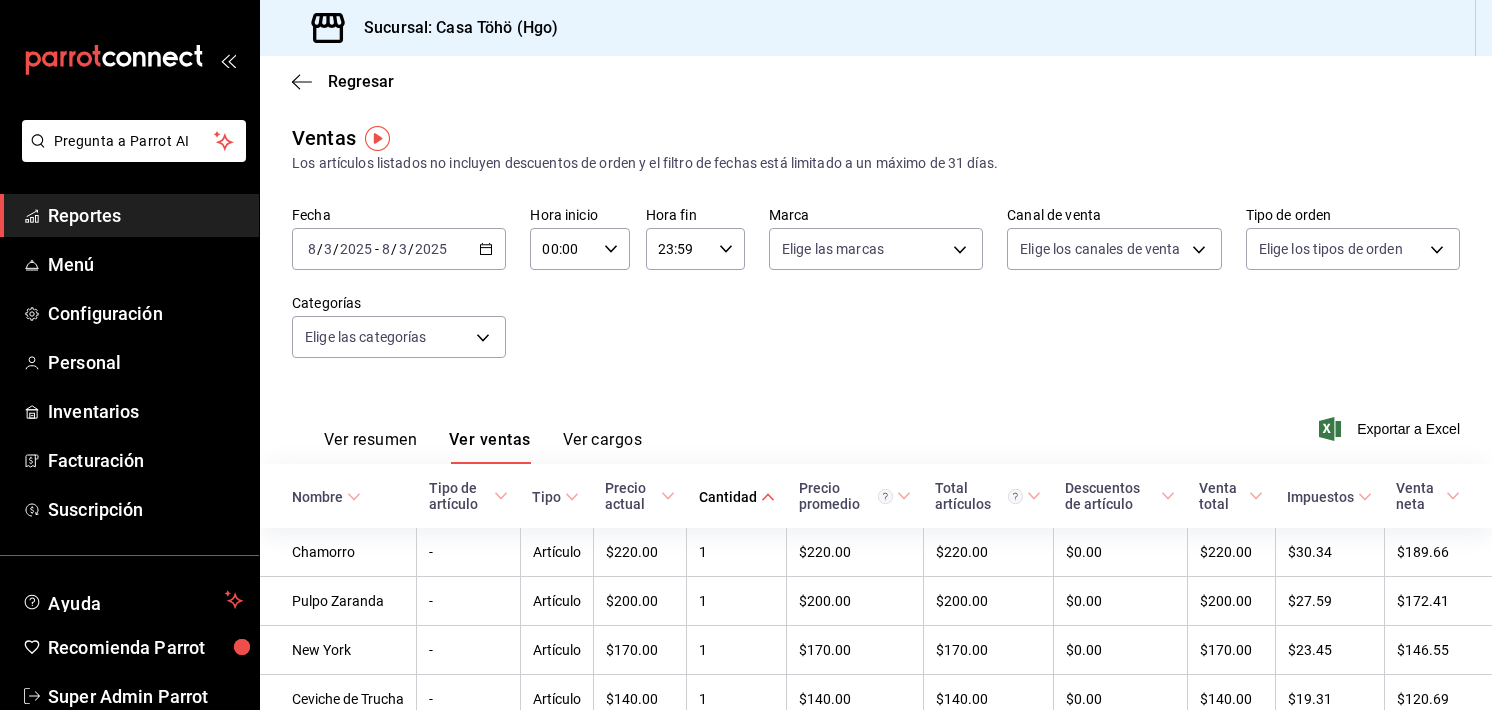 click on "Cantidad" at bounding box center [728, 497] 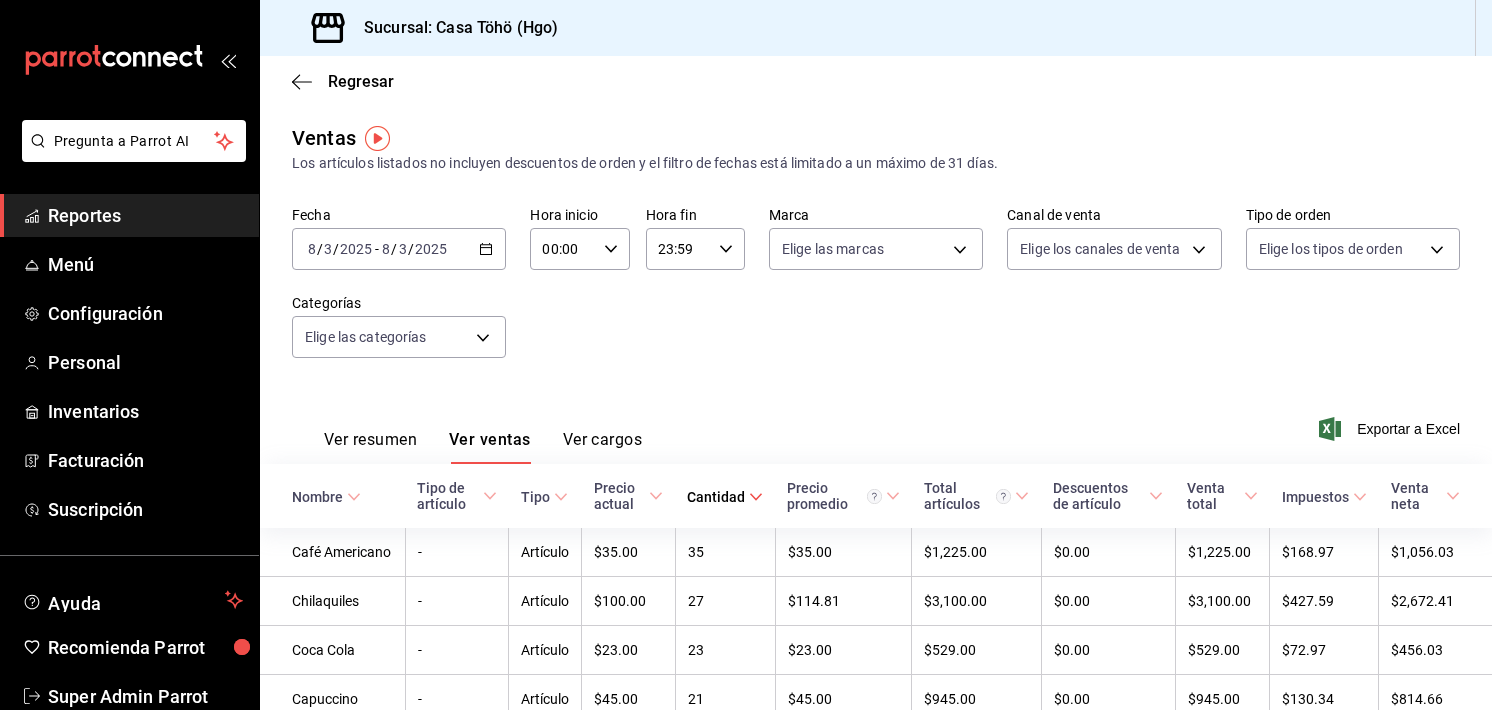 scroll, scrollTop: 184, scrollLeft: 0, axis: vertical 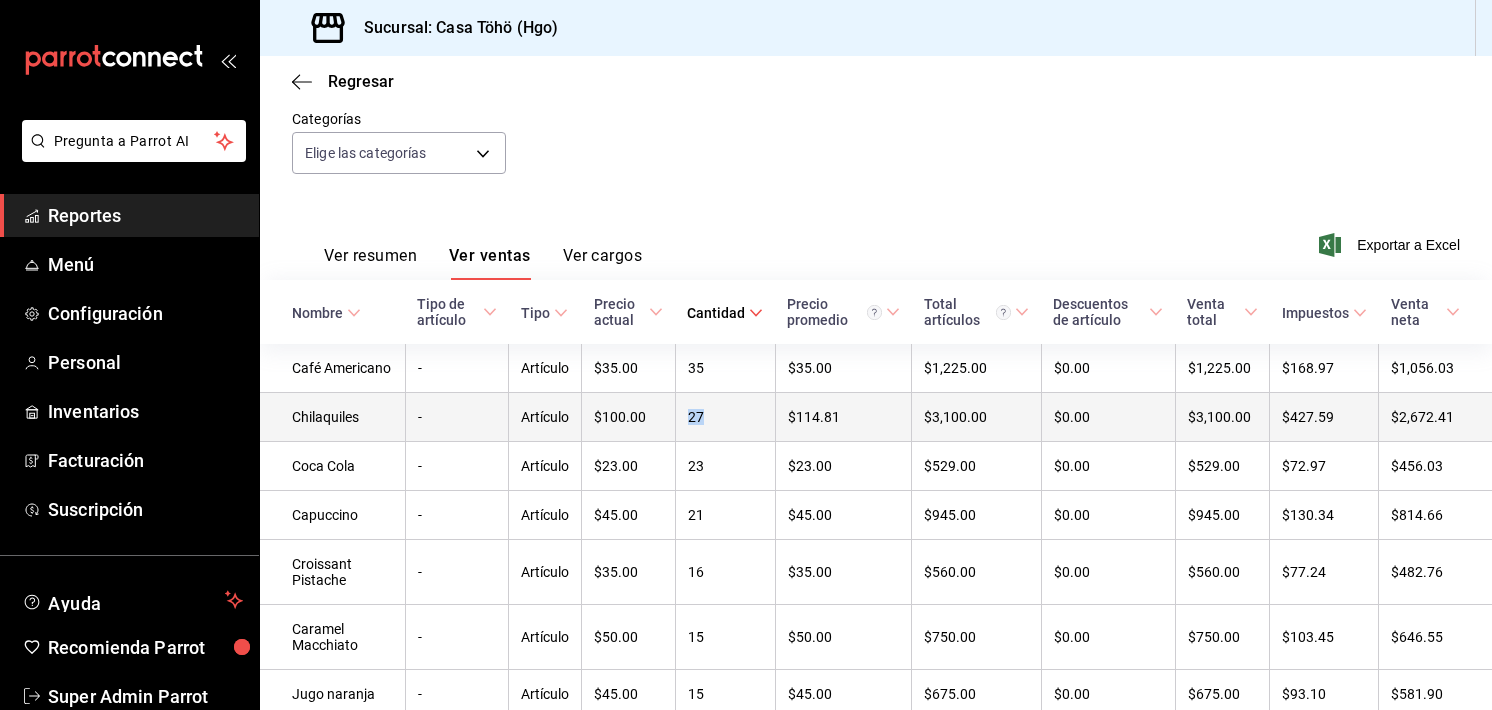 drag, startPoint x: 708, startPoint y: 422, endPoint x: 680, endPoint y: 419, distance: 28.160255 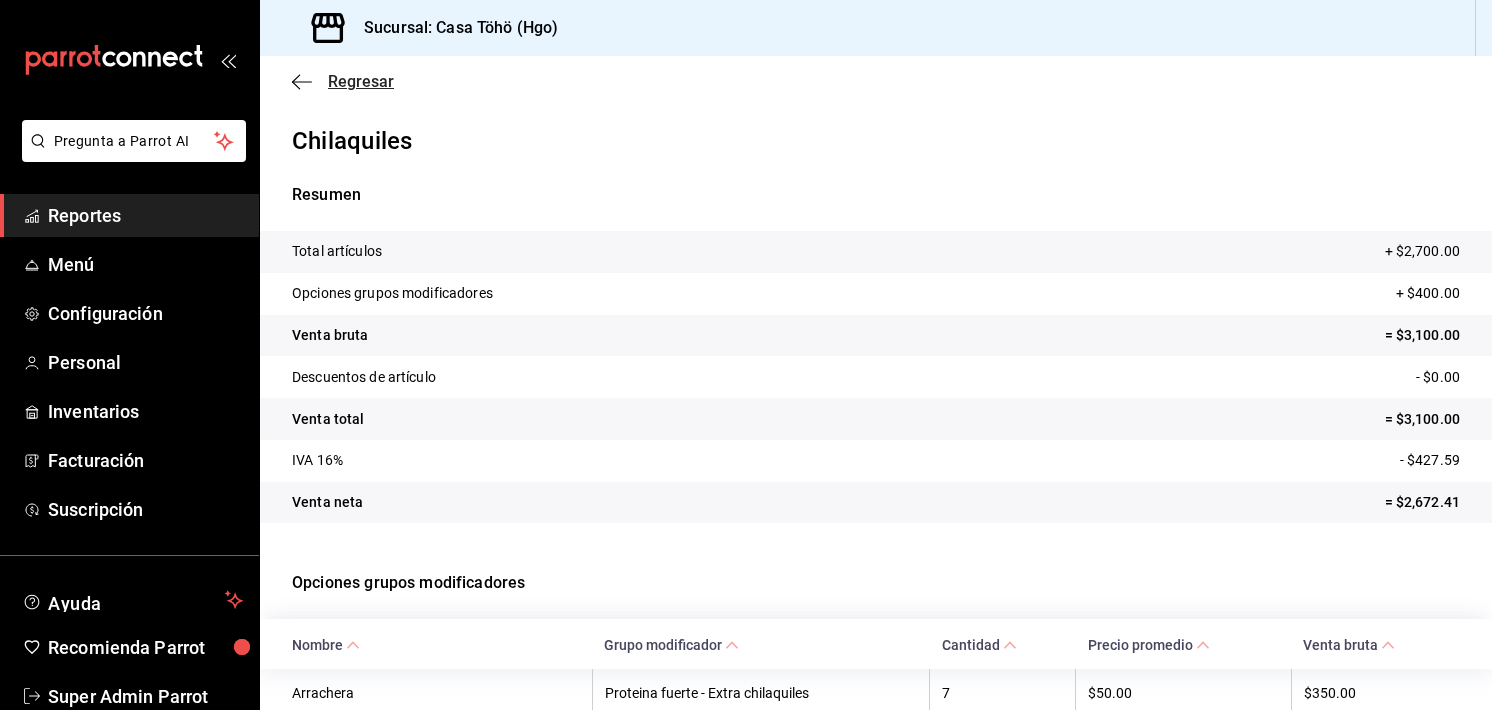 click 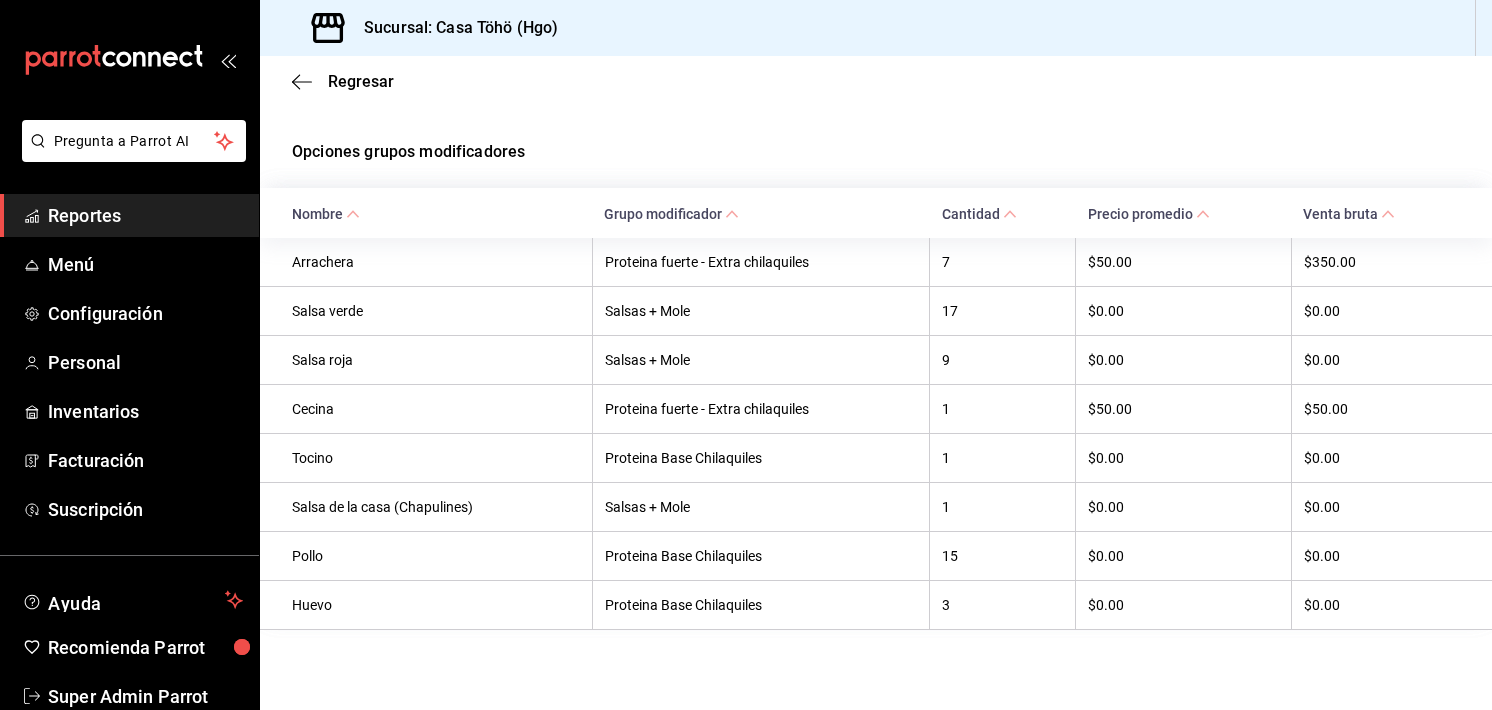 scroll, scrollTop: 0, scrollLeft: 0, axis: both 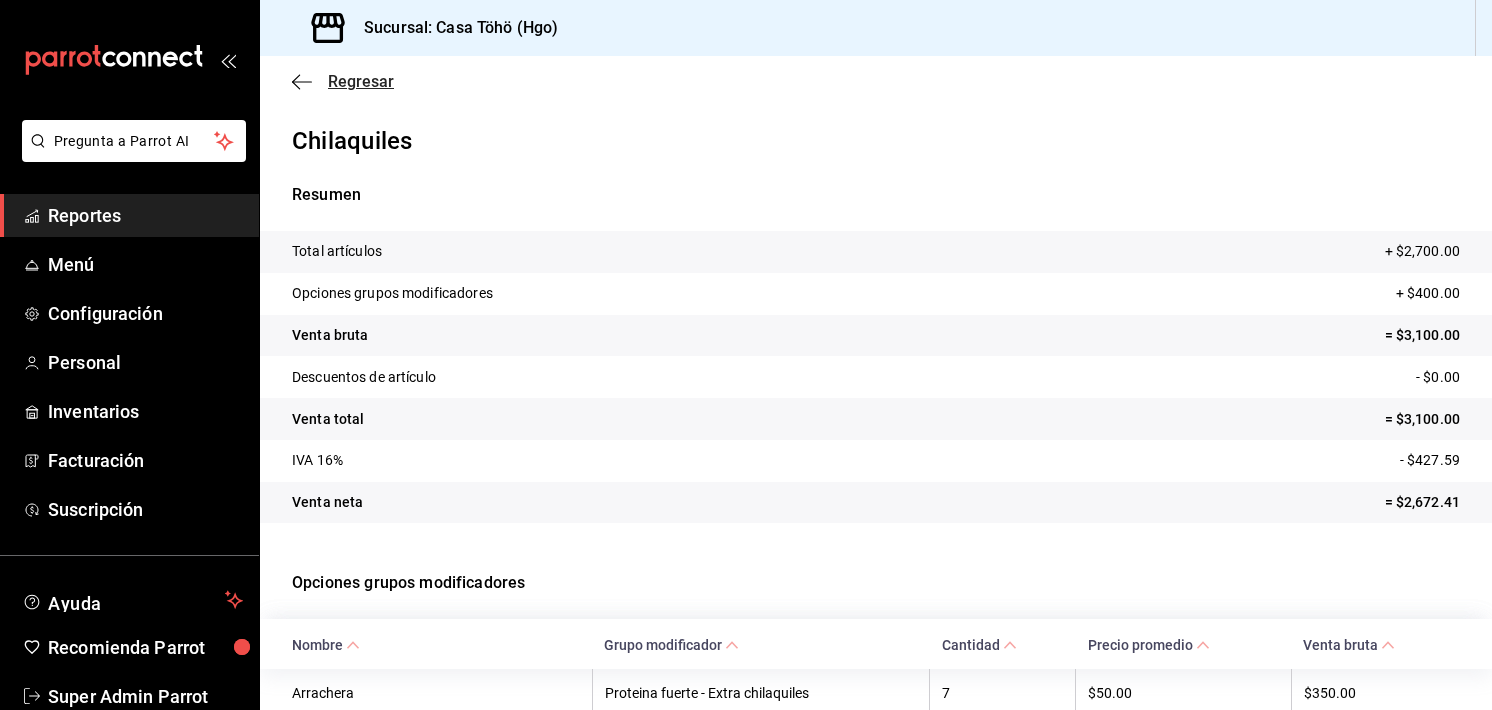 click 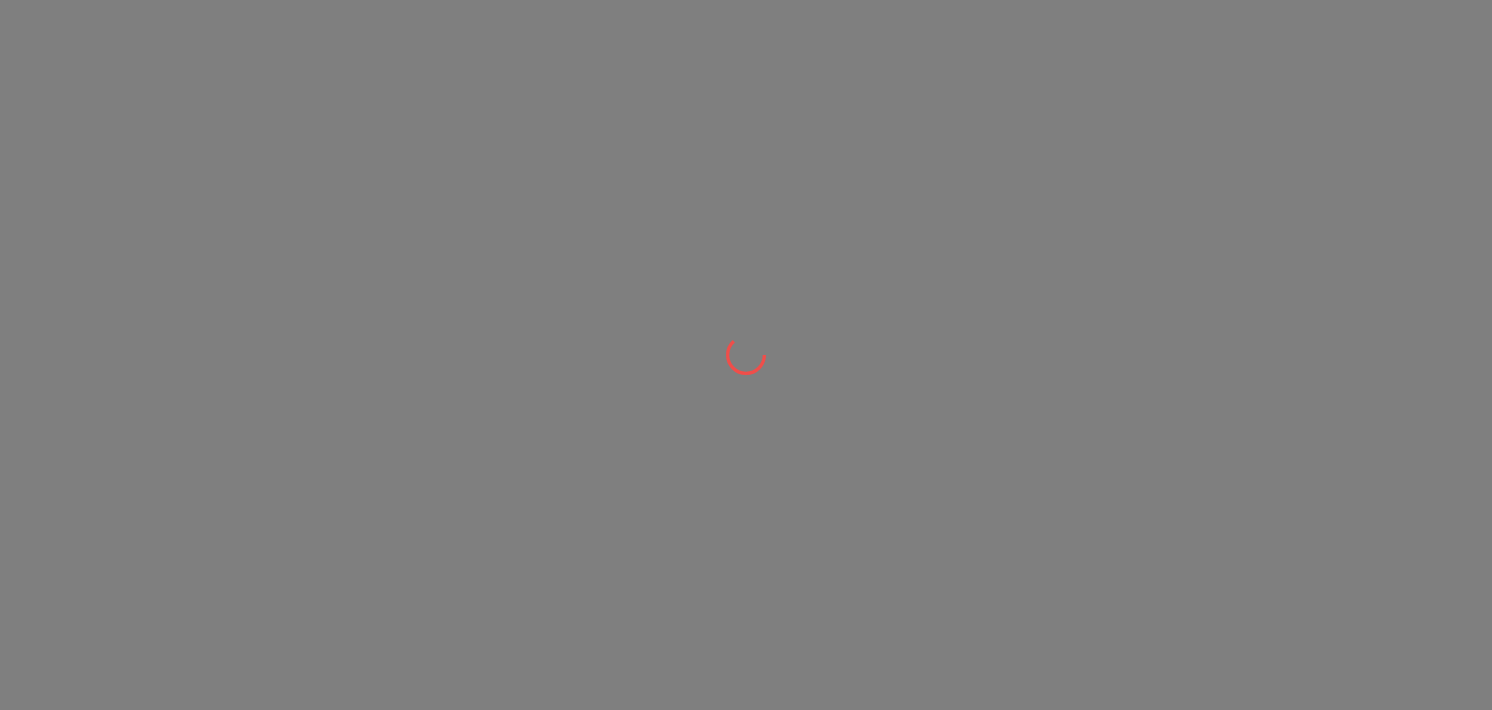 scroll, scrollTop: 0, scrollLeft: 0, axis: both 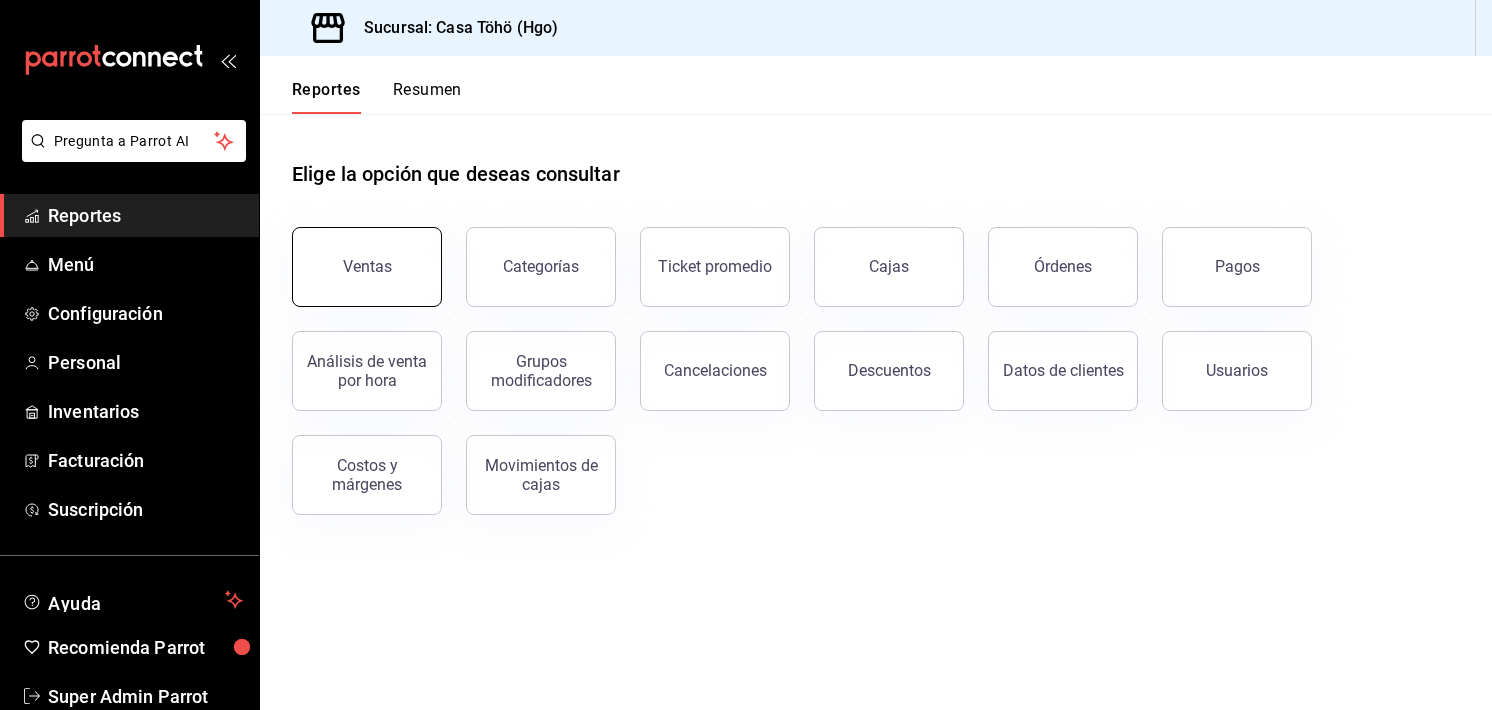 click on "Ventas" at bounding box center [367, 267] 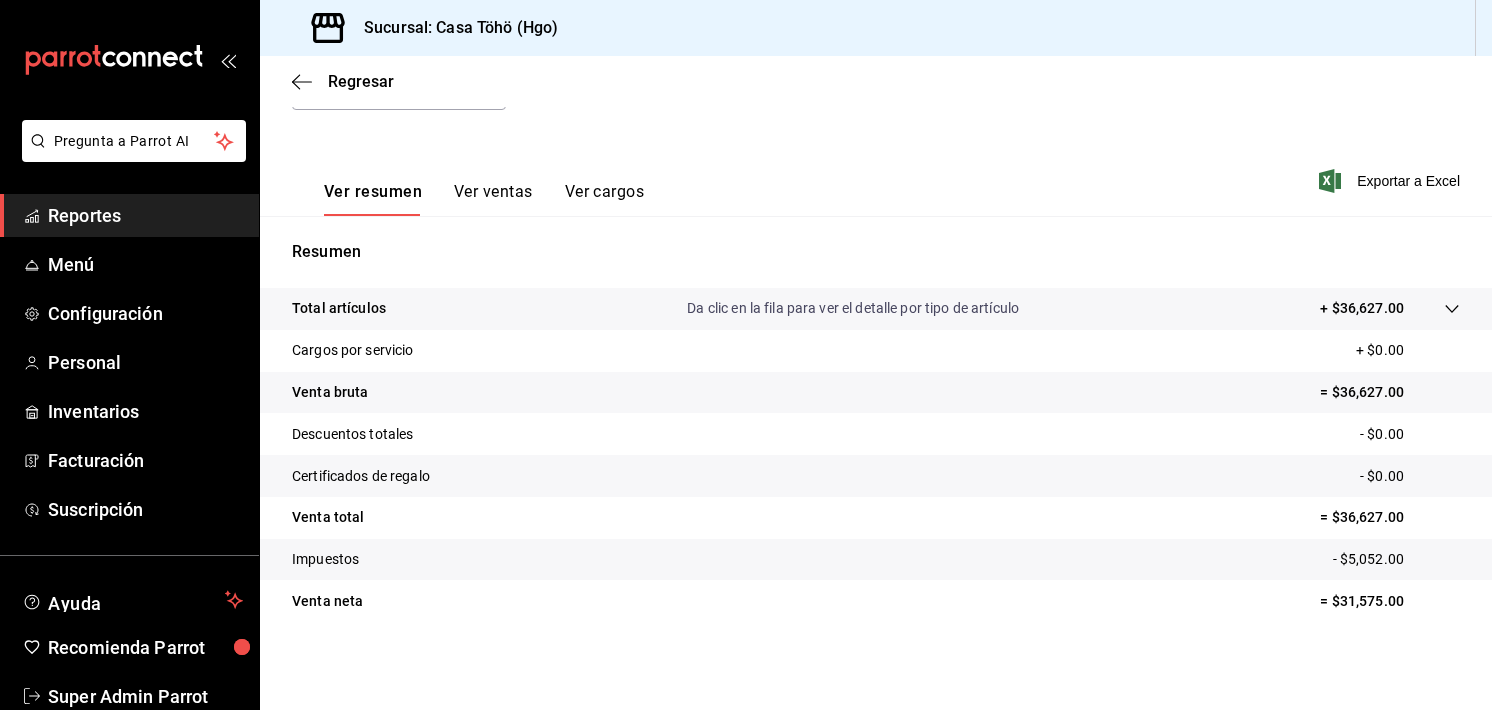 scroll, scrollTop: 0, scrollLeft: 0, axis: both 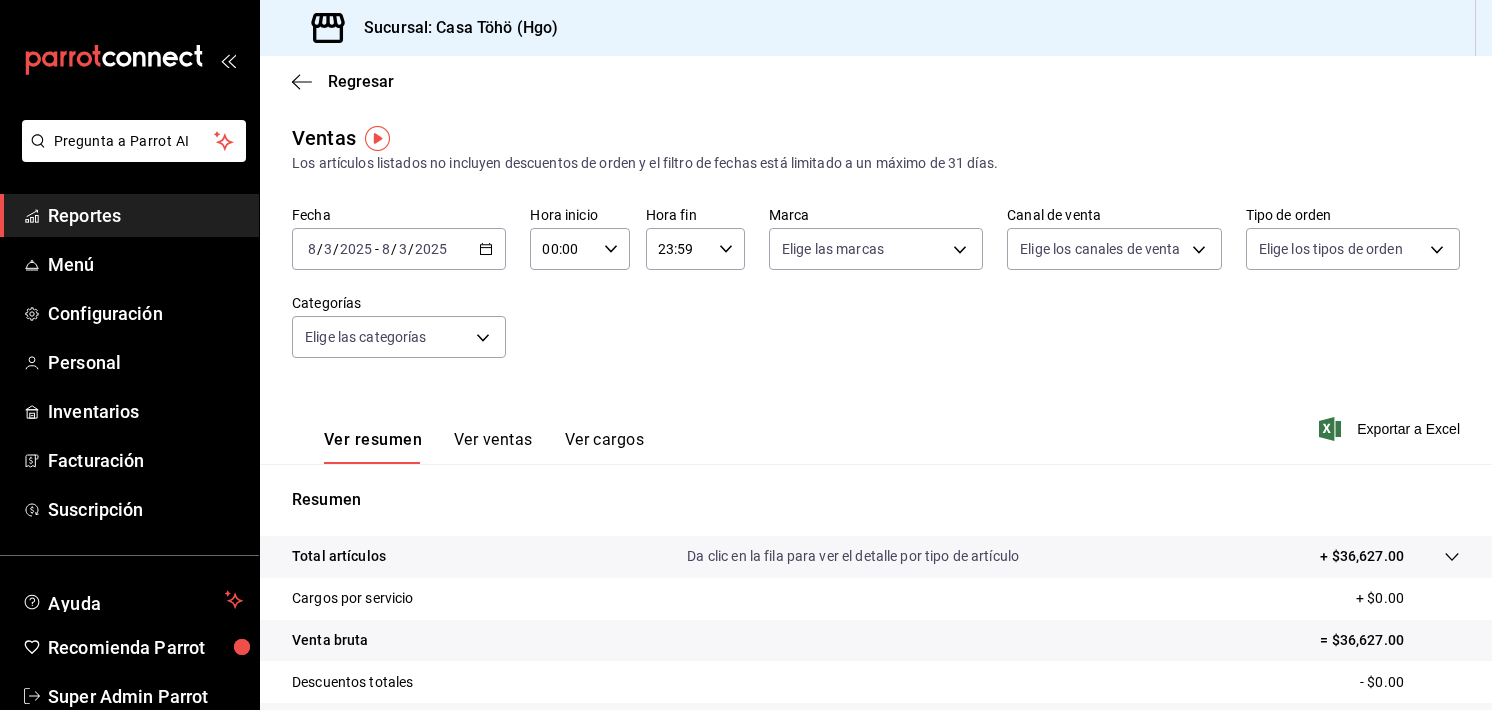 click on "2025-08-03 8 / 3 / 2025 - 2025-08-03 8 / 3 / 2025" at bounding box center [399, 249] 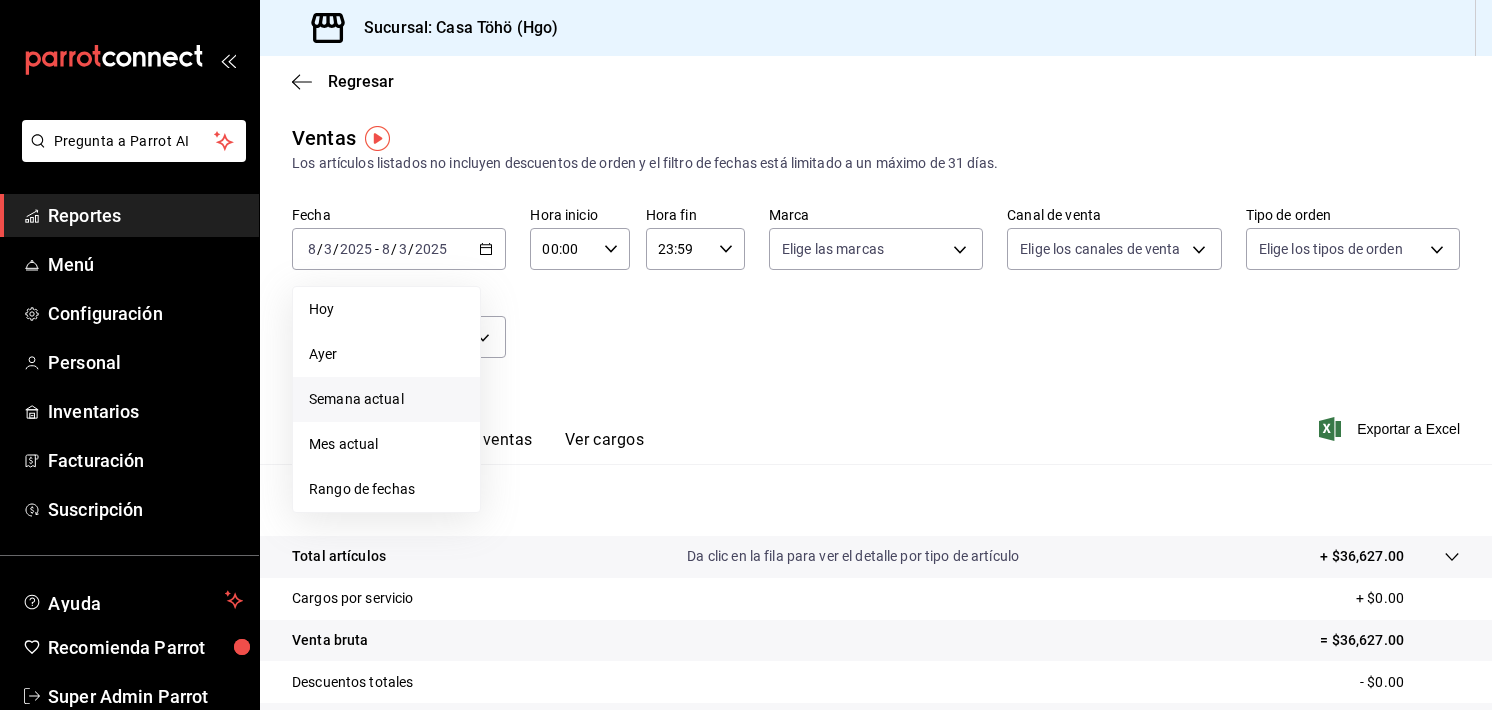 click on "Semana actual" at bounding box center (386, 399) 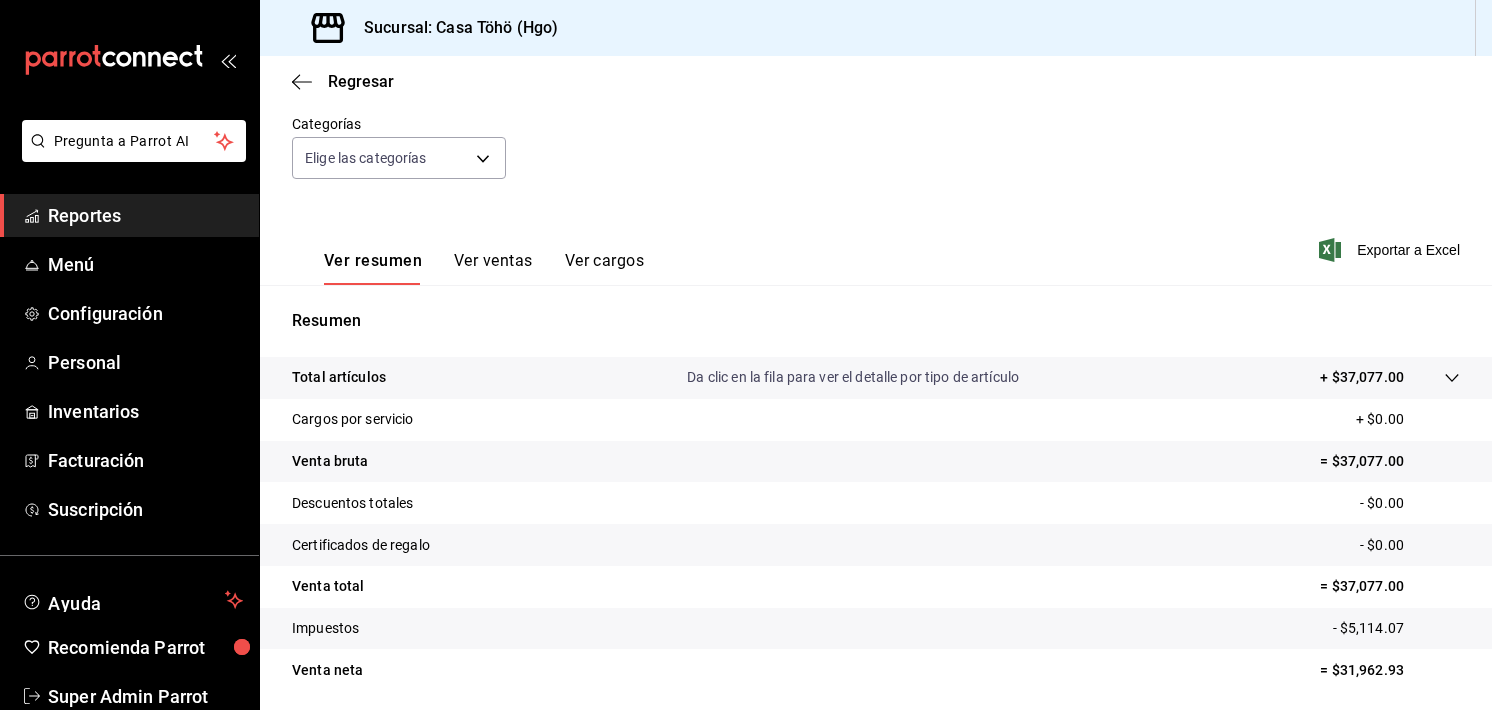 scroll, scrollTop: 0, scrollLeft: 0, axis: both 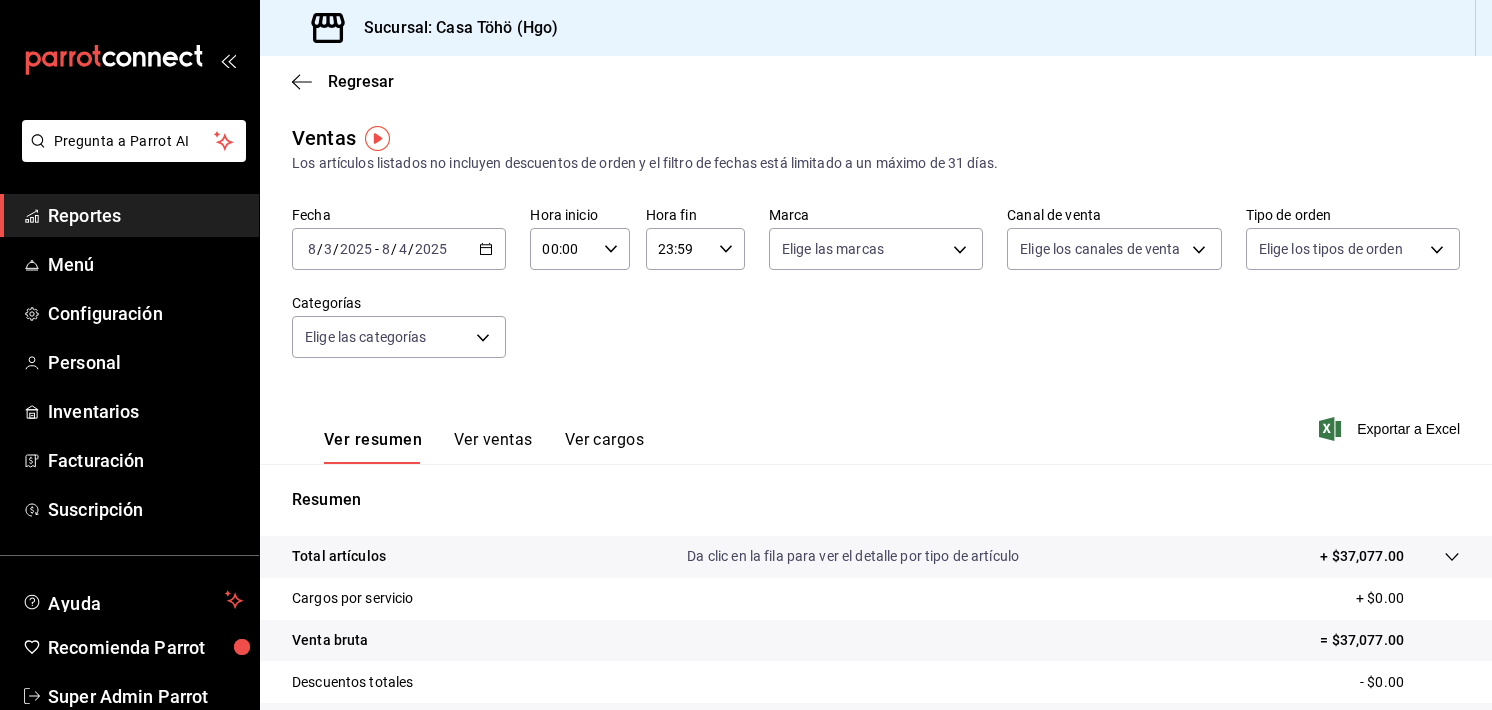 click on "2025-08-03 8 / 3 / 2025 - 2025-08-04 8 / 4 / 2025" at bounding box center (399, 249) 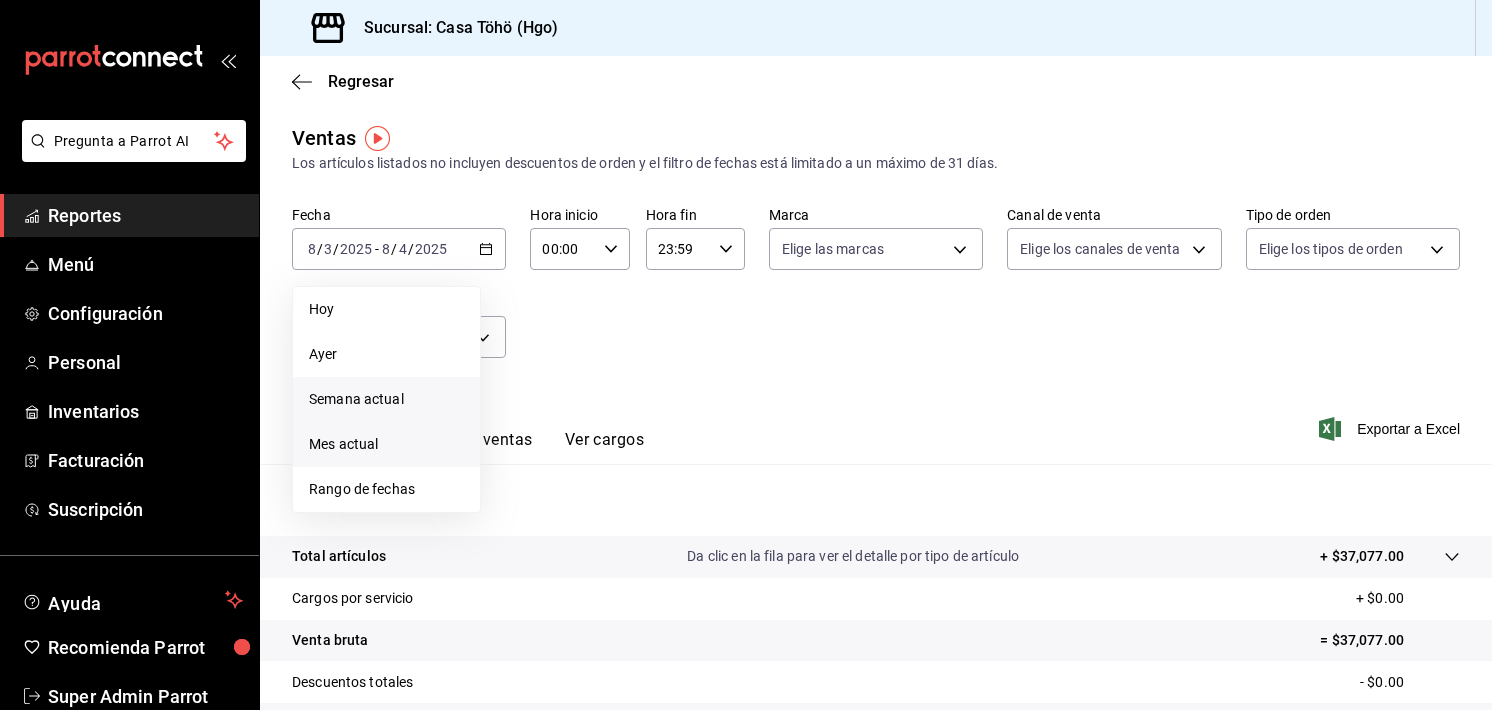 click on "Mes actual" at bounding box center (386, 444) 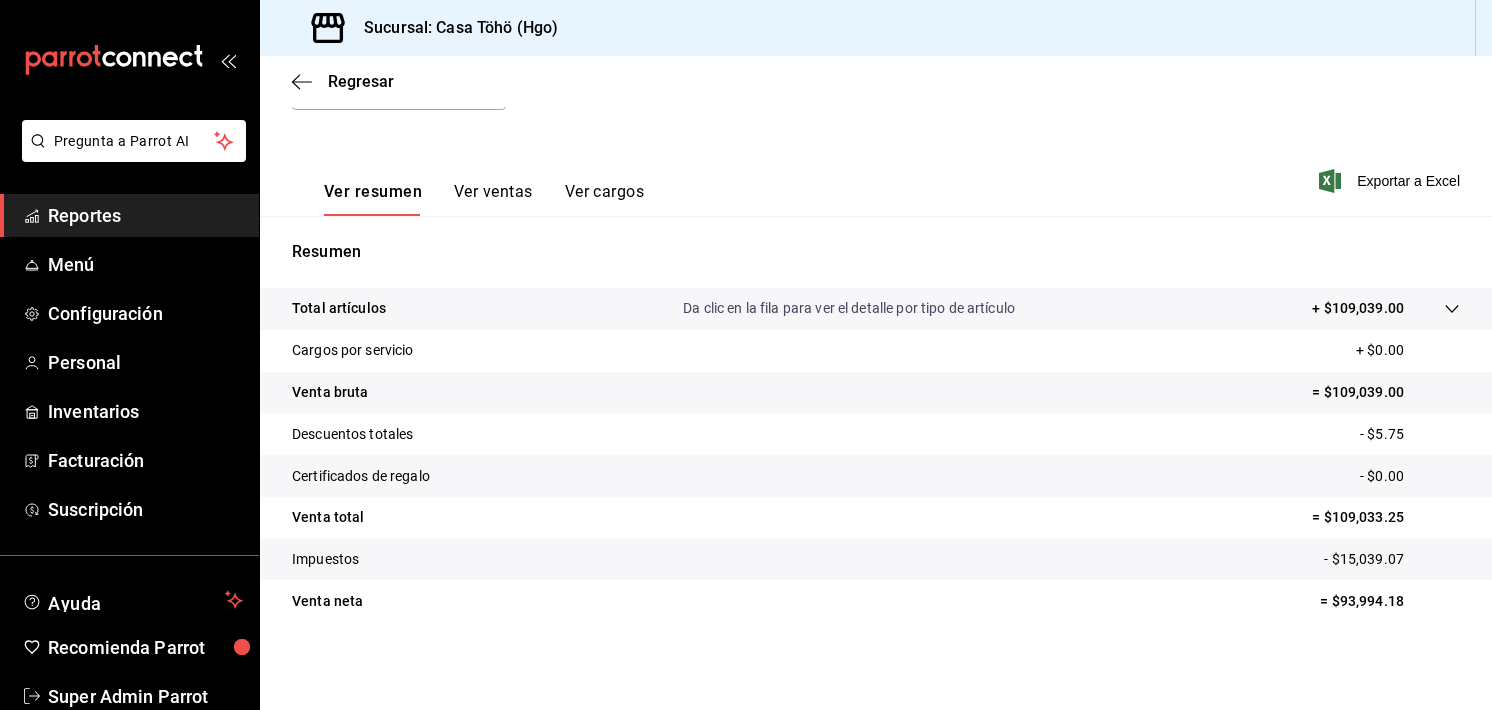 scroll, scrollTop: 0, scrollLeft: 0, axis: both 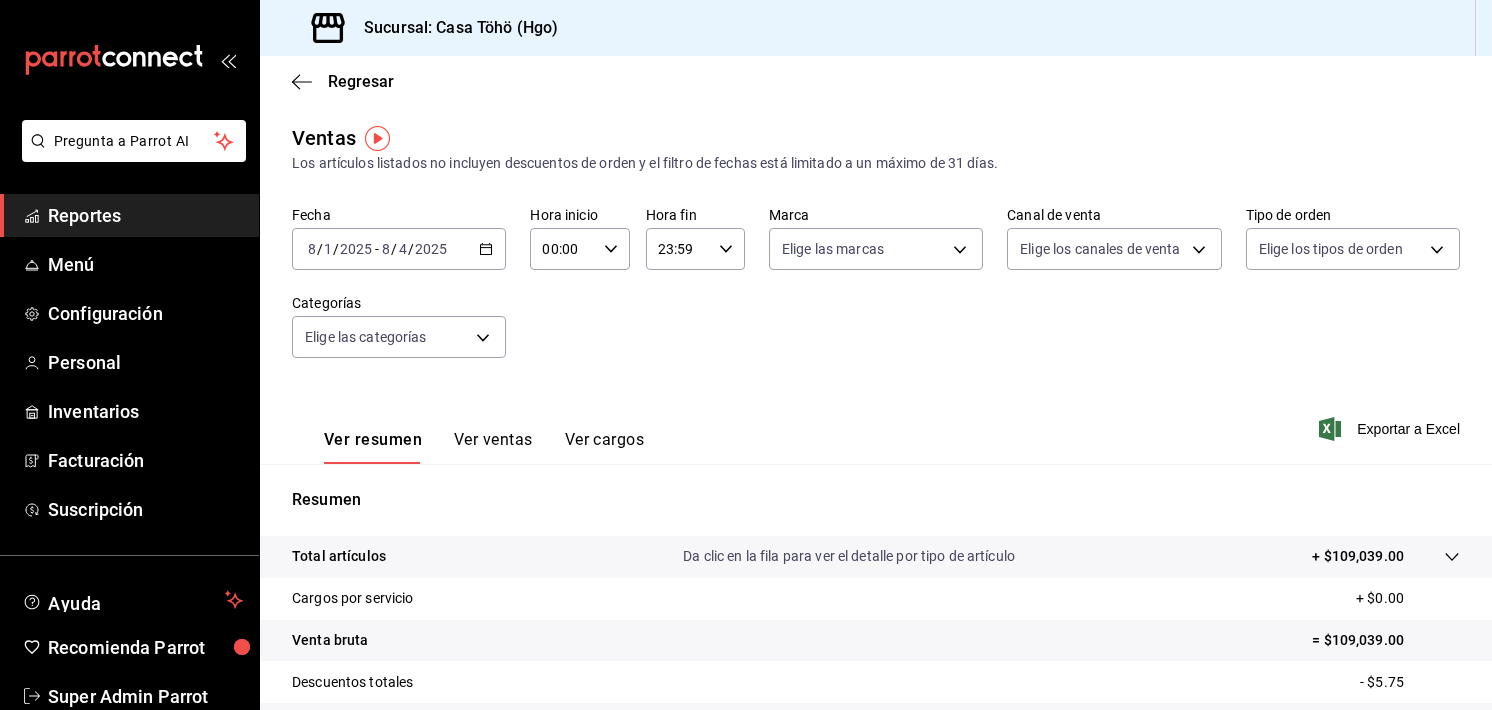 click on "2025-08-01 8 / 1 / 2025 - 2025-08-04 8 / 4 / 2025" at bounding box center (399, 249) 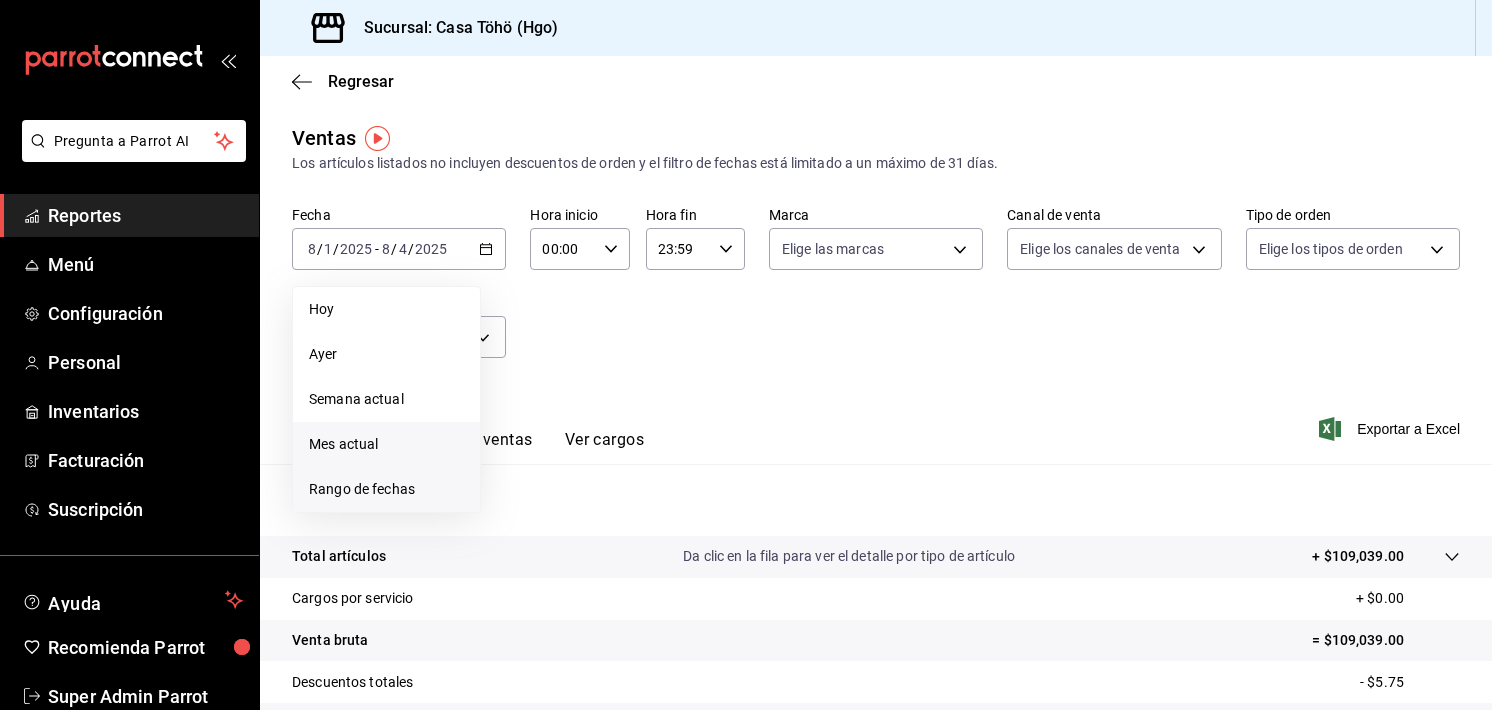 click on "Rango de fechas" at bounding box center [386, 489] 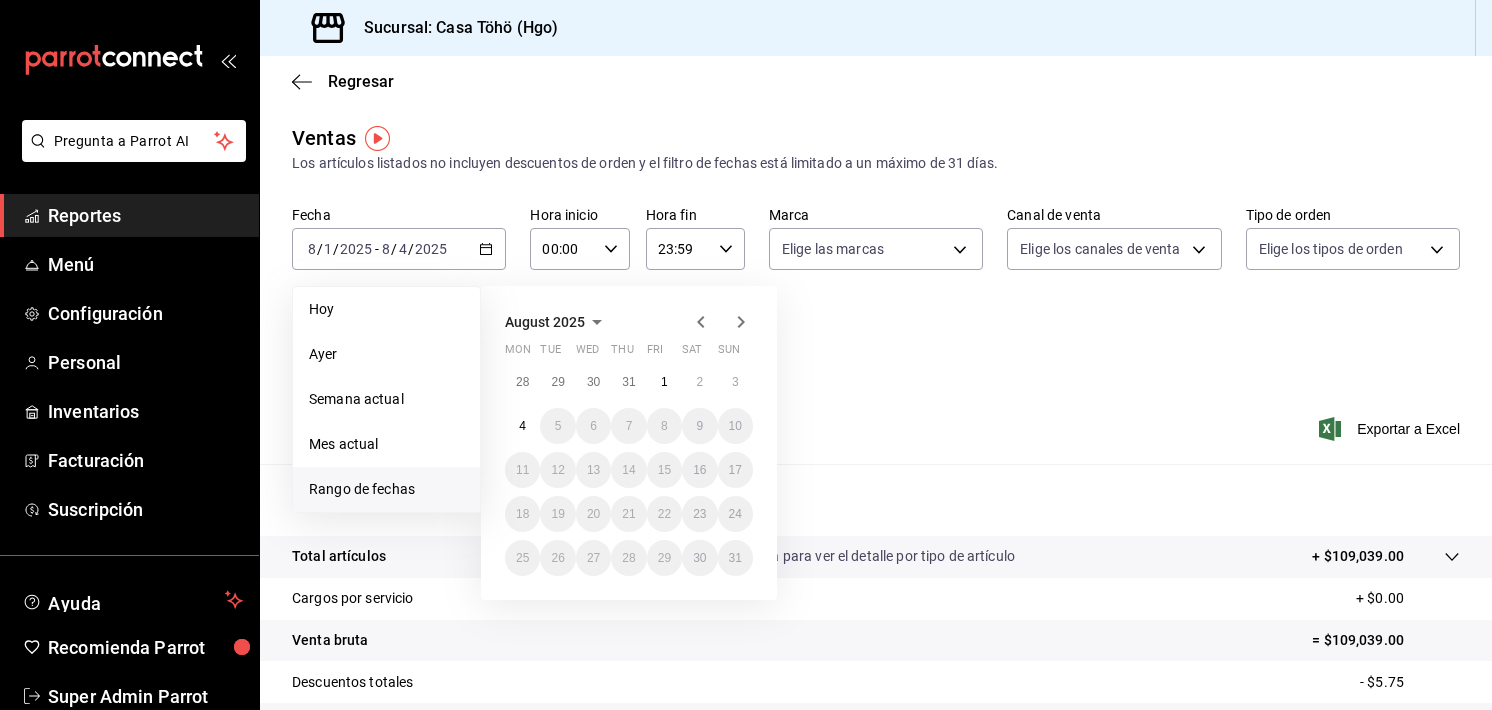 click 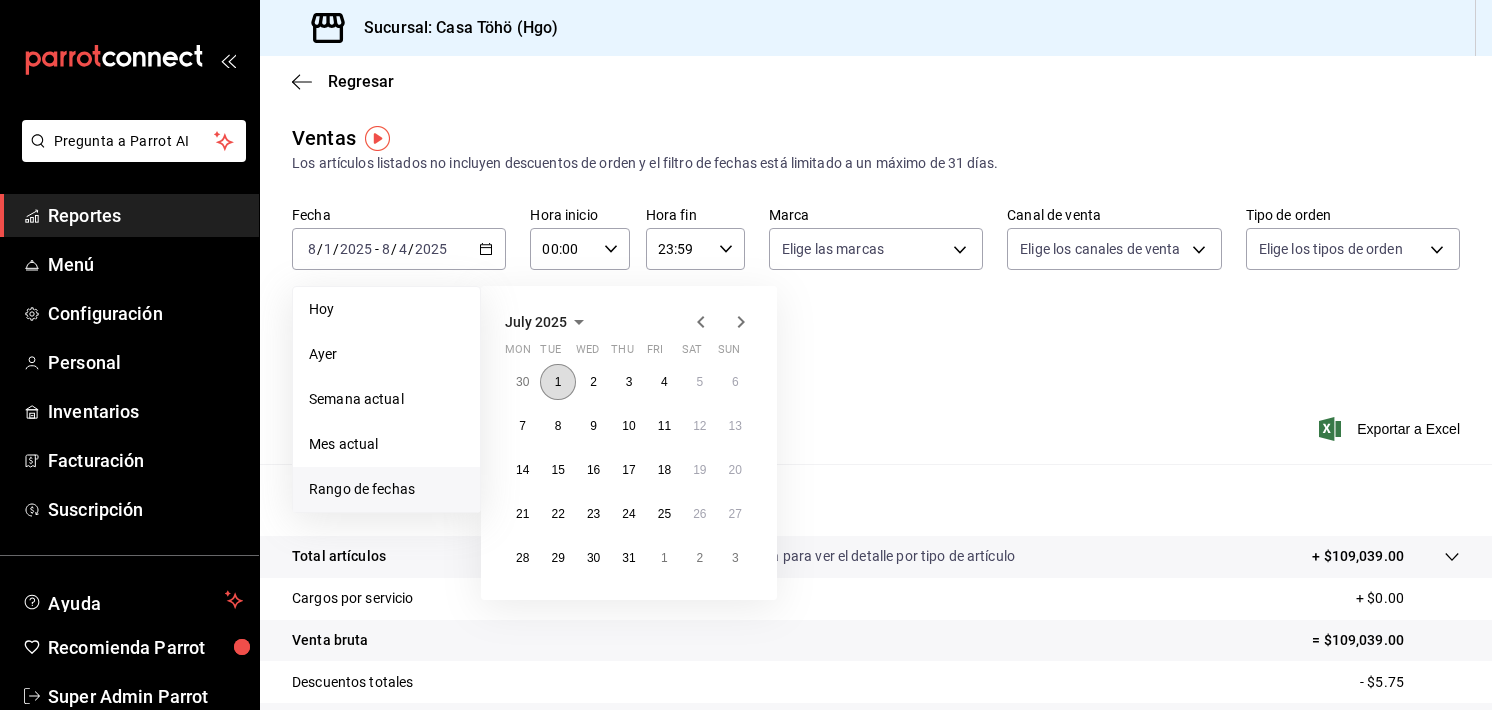 click on "1" at bounding box center (557, 382) 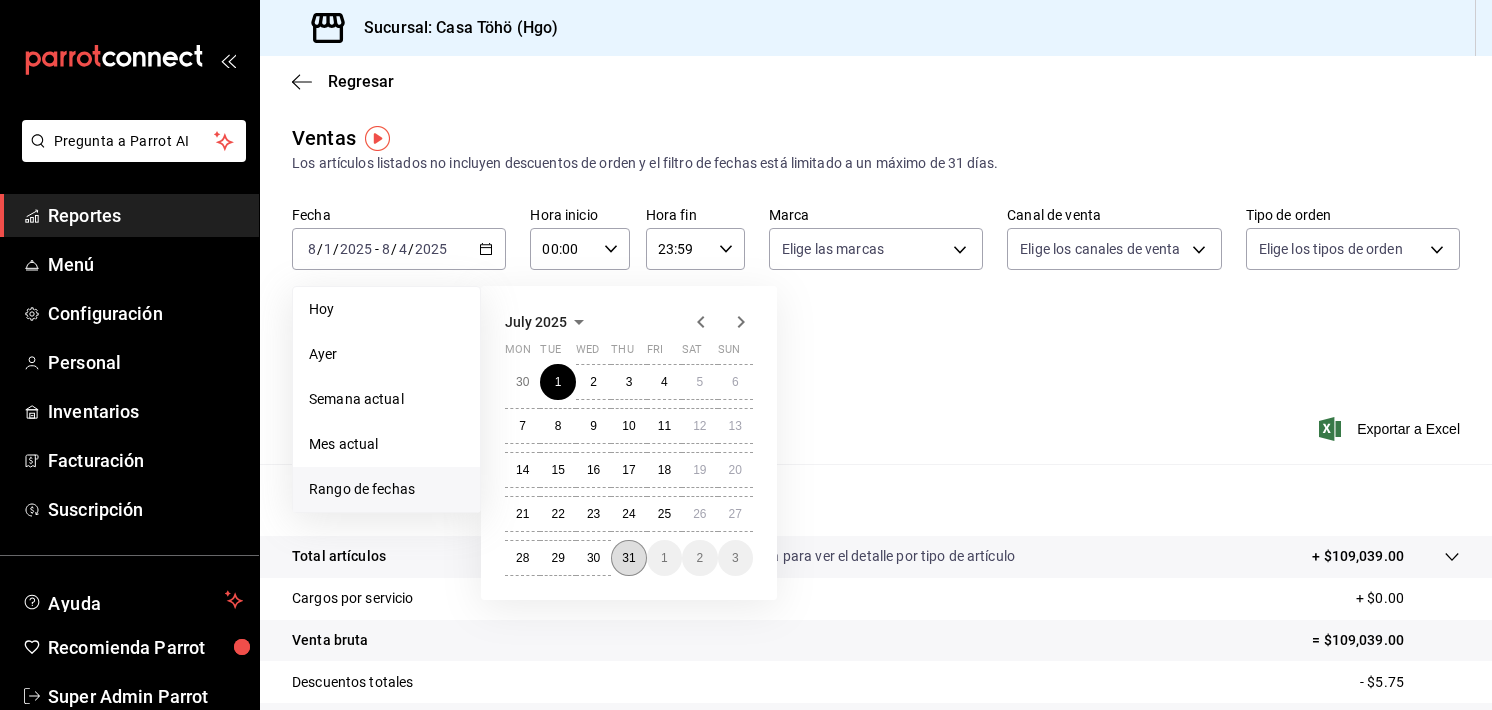 click on "31" at bounding box center [628, 558] 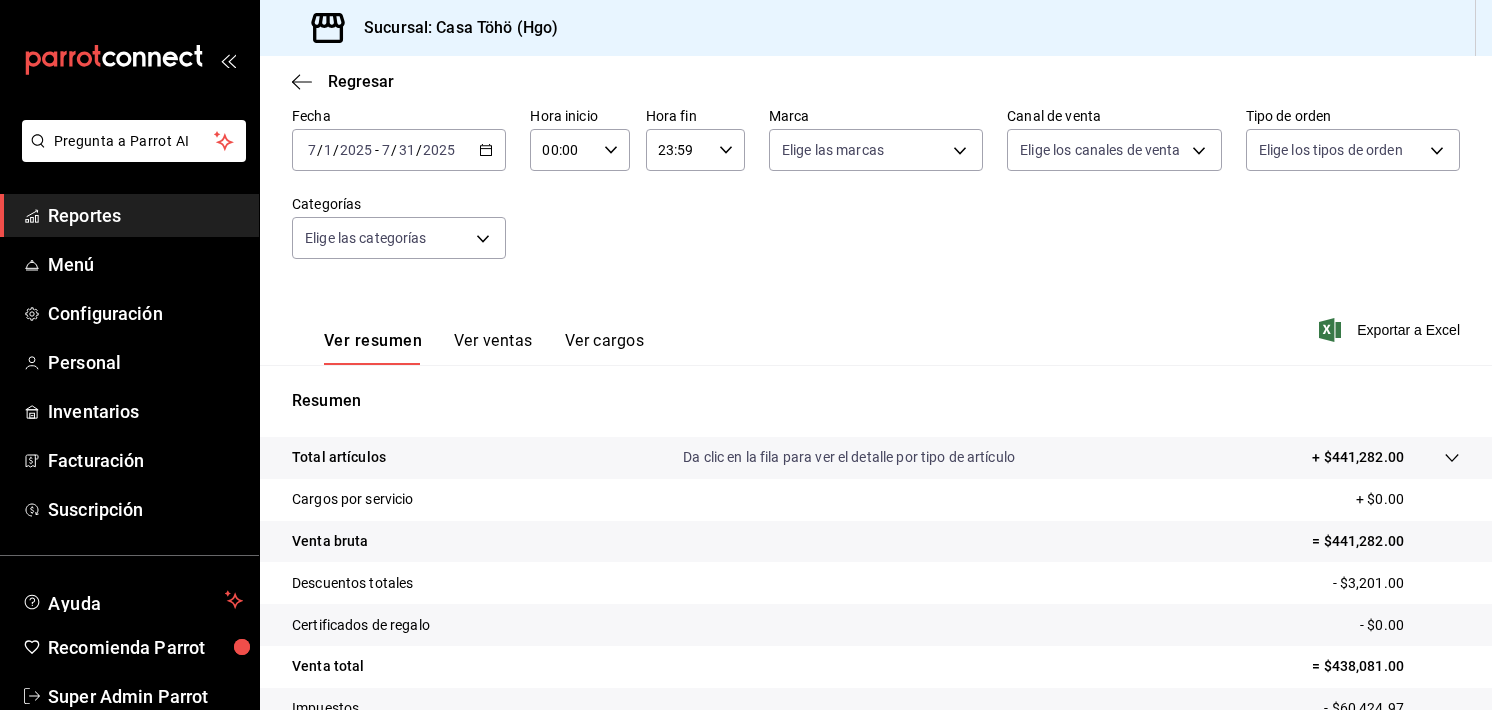 scroll, scrollTop: 248, scrollLeft: 0, axis: vertical 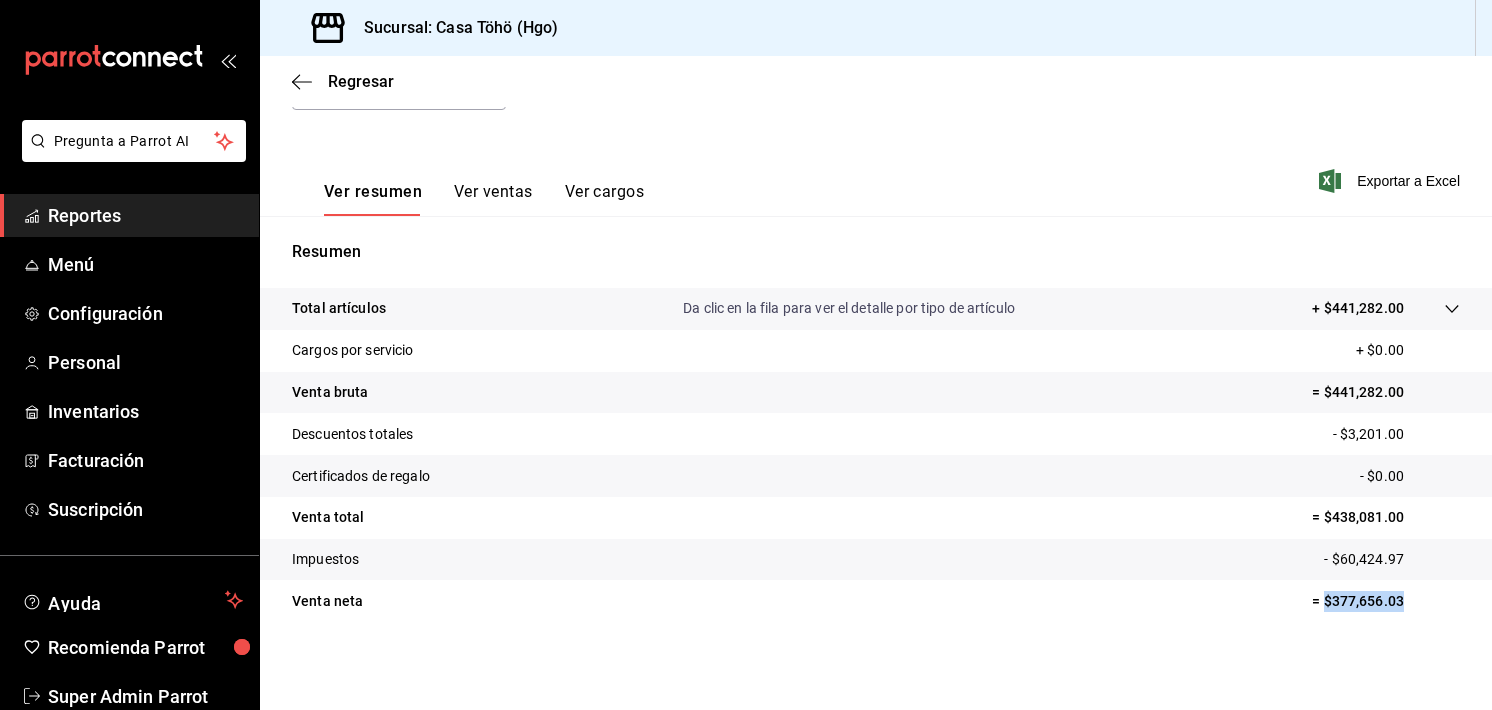 drag, startPoint x: 1392, startPoint y: 599, endPoint x: 1312, endPoint y: 595, distance: 80.09994 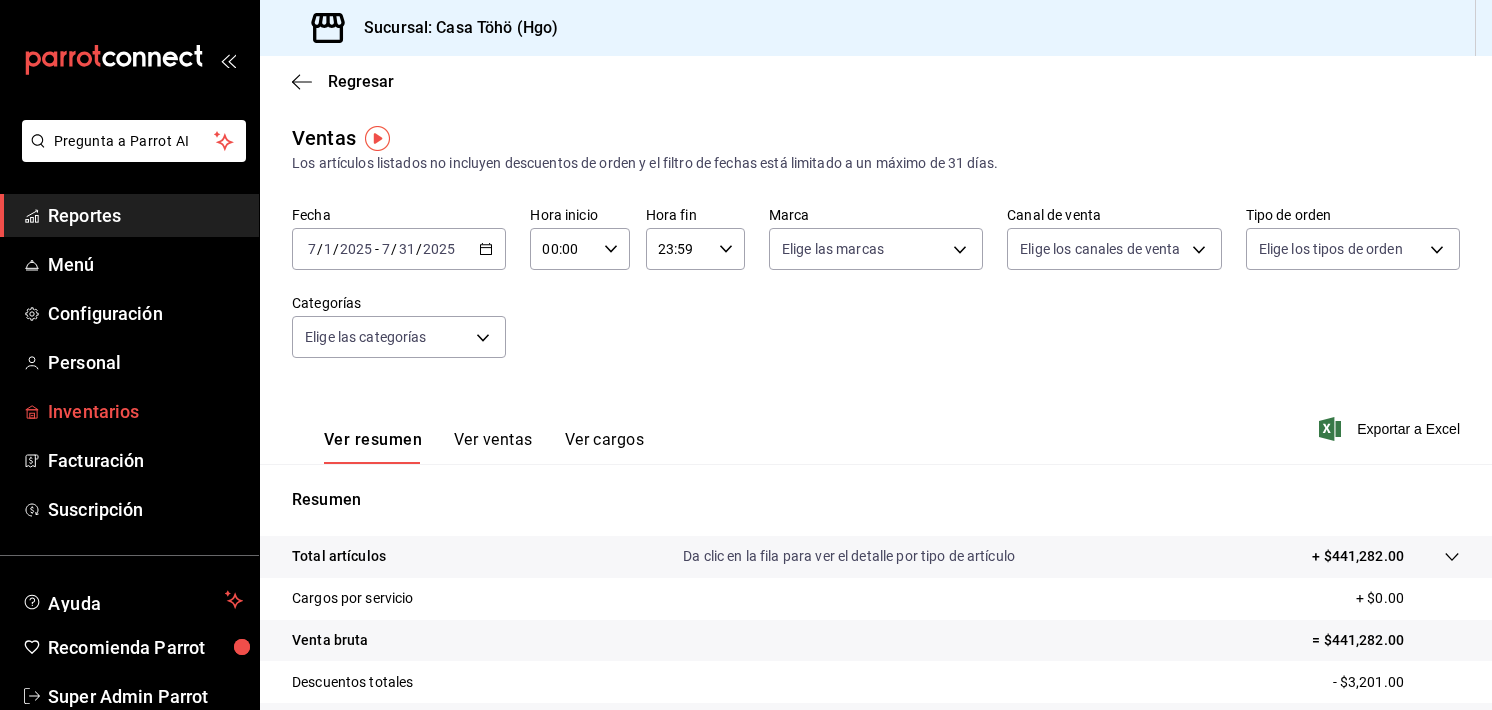 click on "Inventarios" at bounding box center [145, 411] 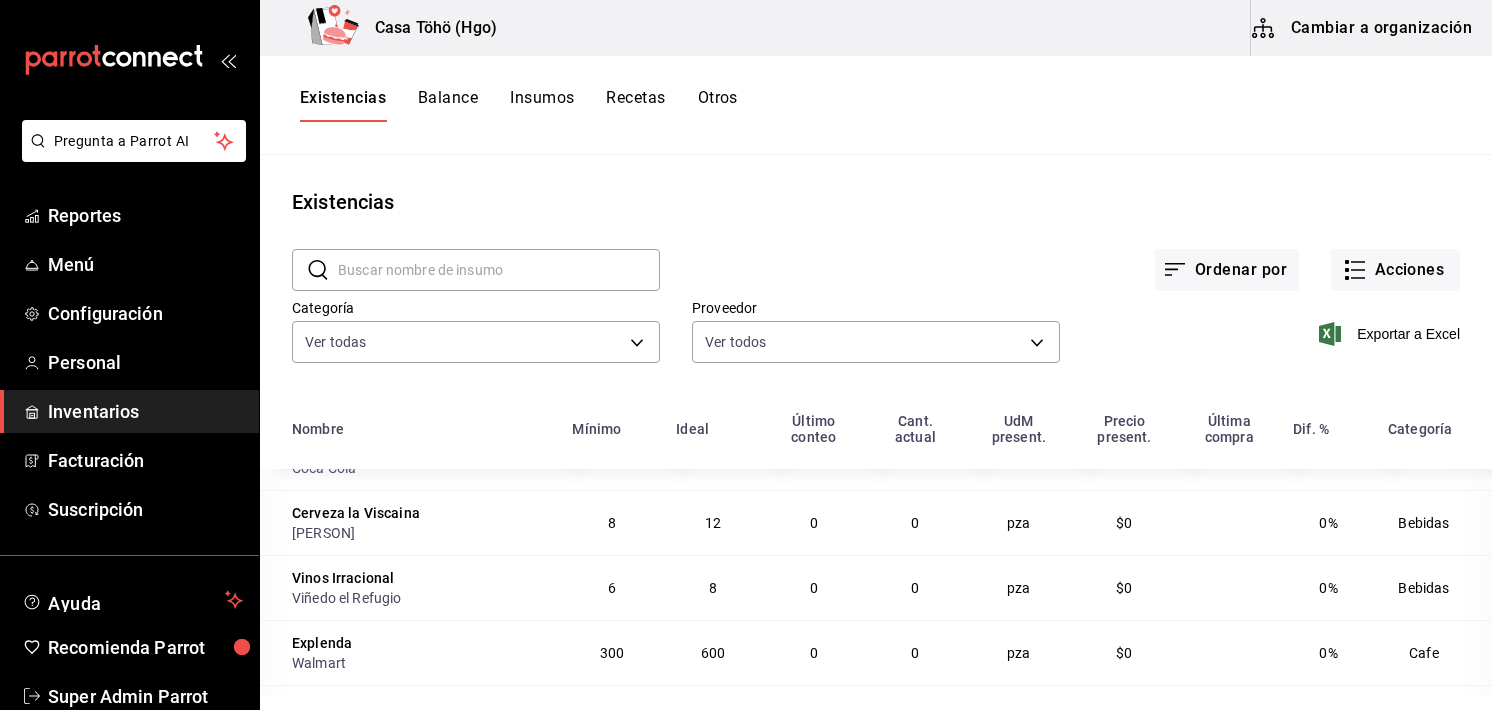 scroll, scrollTop: 628, scrollLeft: 0, axis: vertical 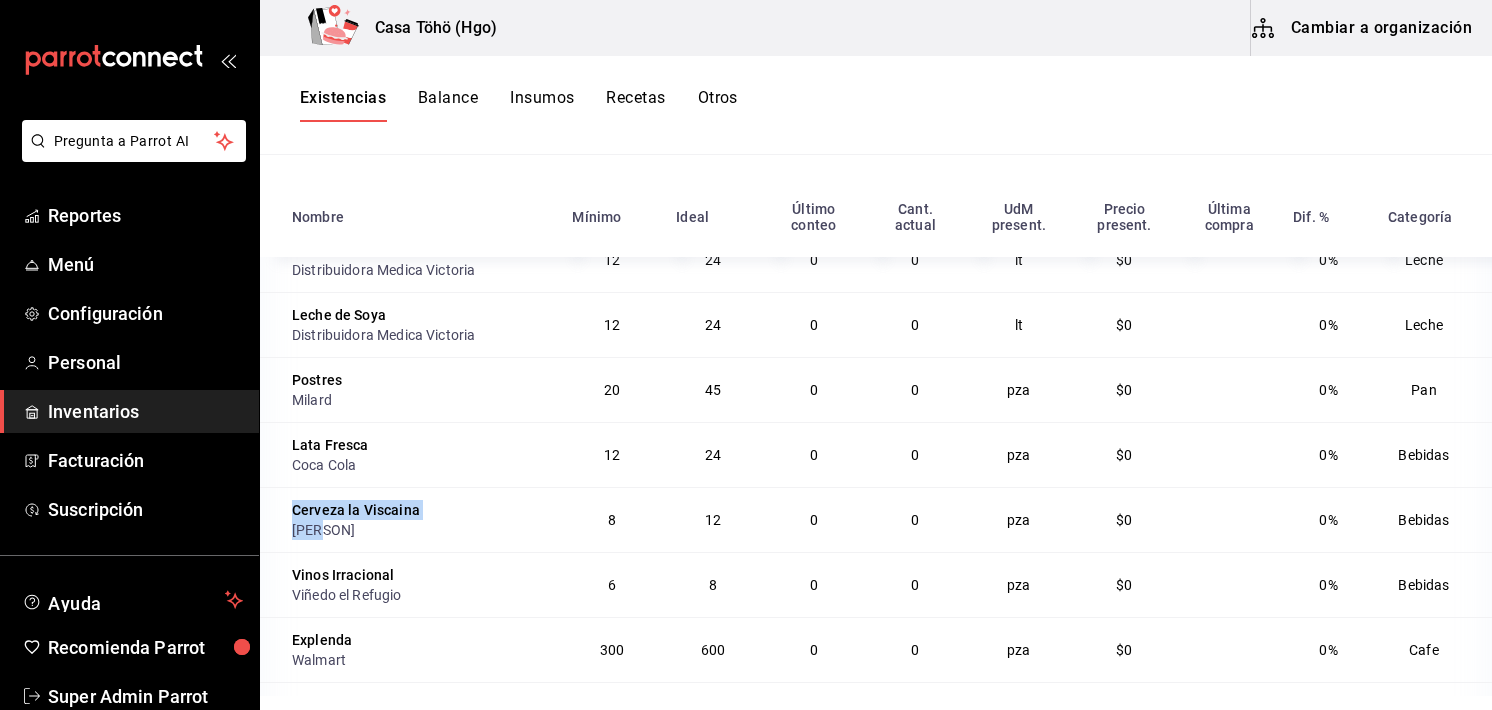 drag, startPoint x: 349, startPoint y: 523, endPoint x: 271, endPoint y: 506, distance: 79.83107 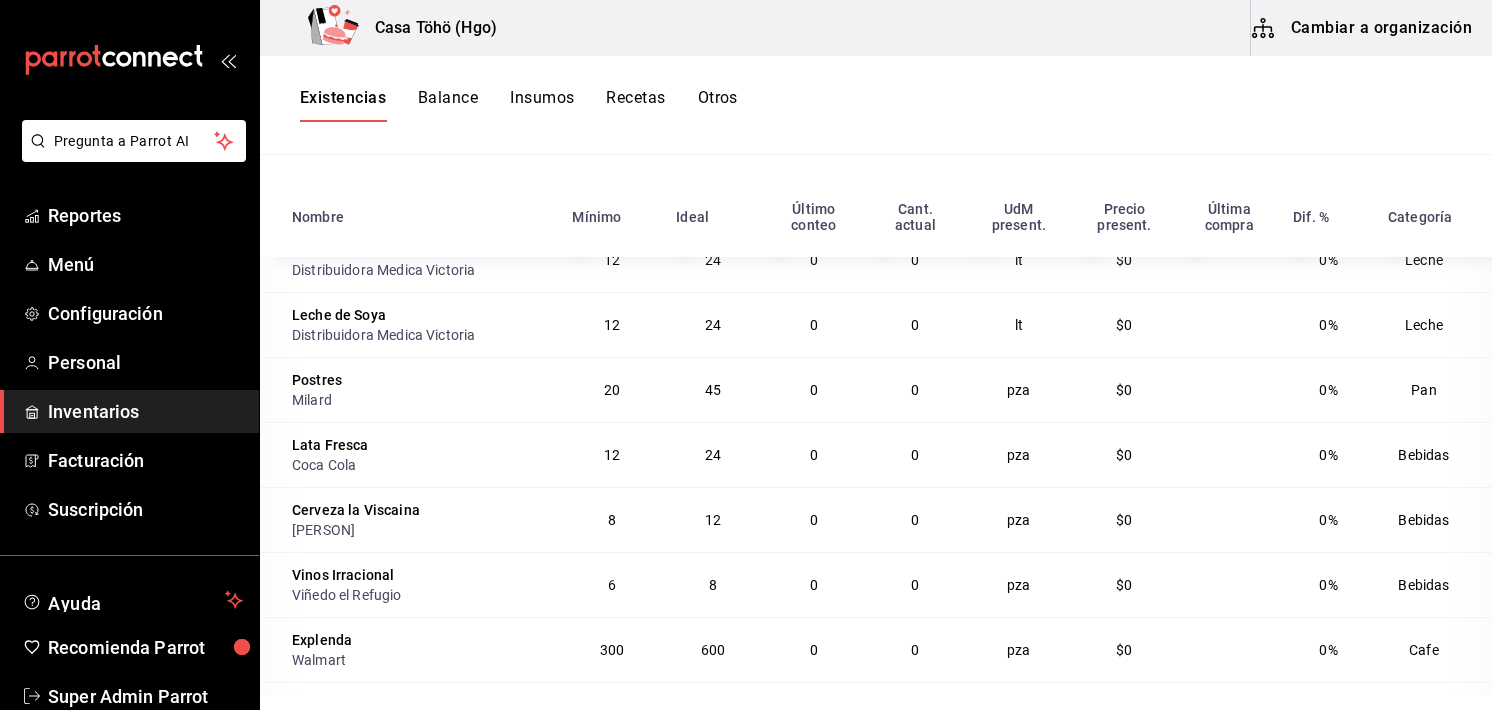 click on "Vinos Irracional Viñedo el Refugio" at bounding box center [410, 584] 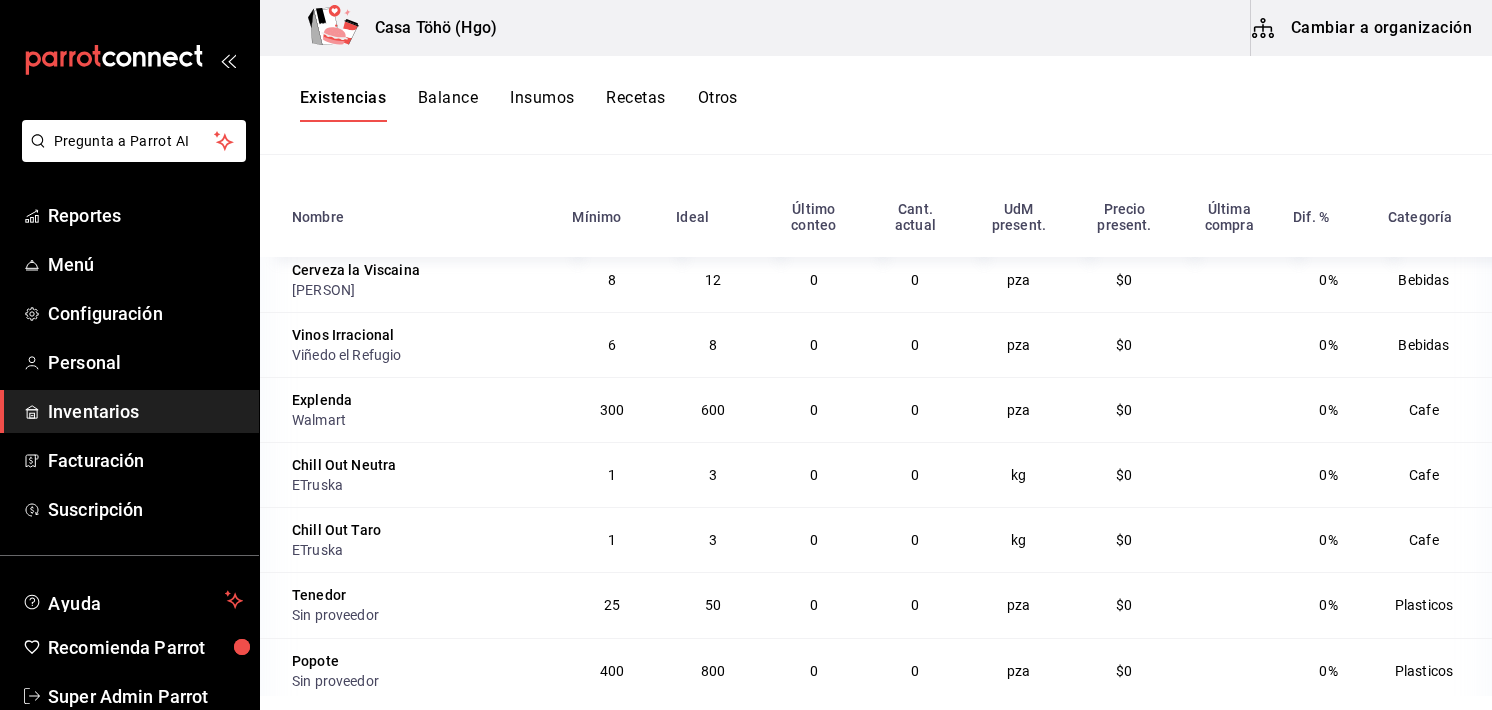 scroll, scrollTop: 658, scrollLeft: 0, axis: vertical 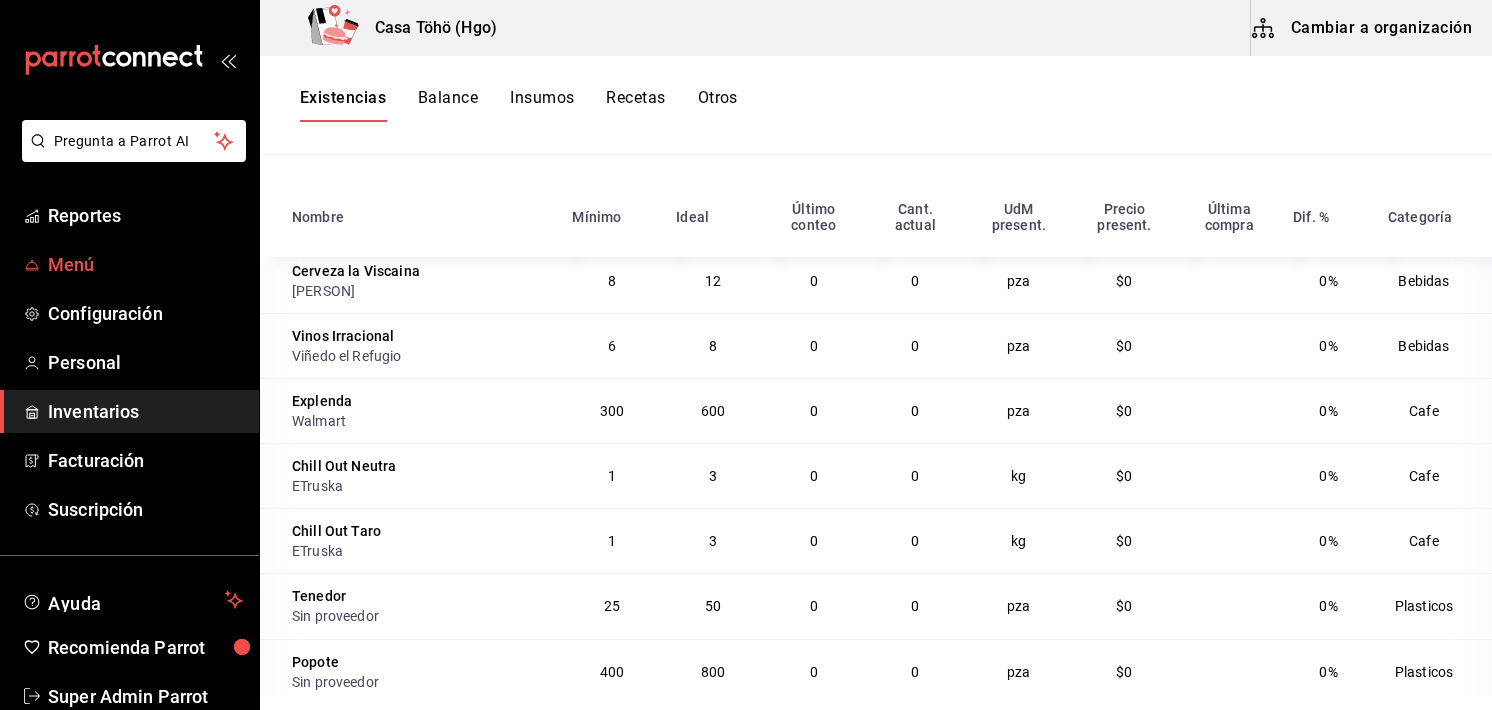 click on "Menú" at bounding box center [129, 264] 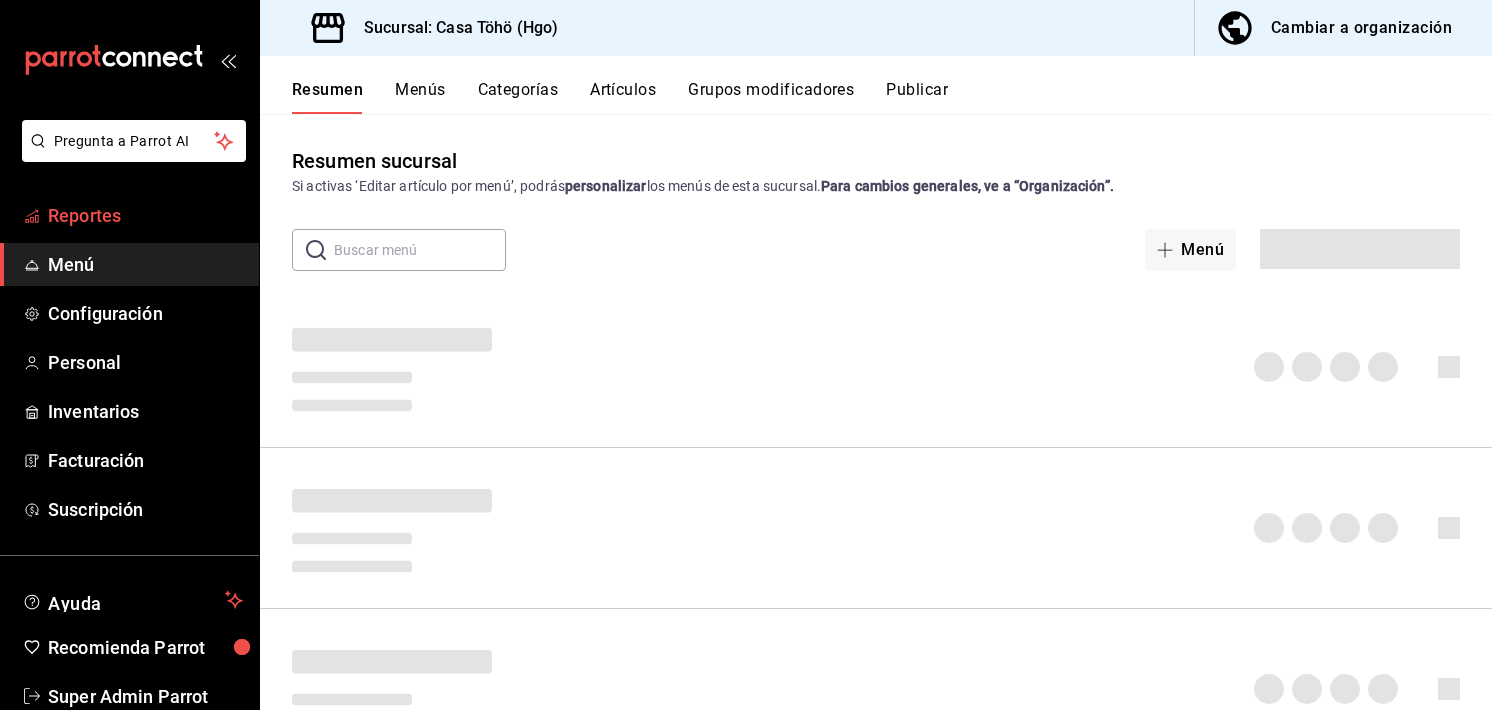 click on "Reportes" at bounding box center [145, 215] 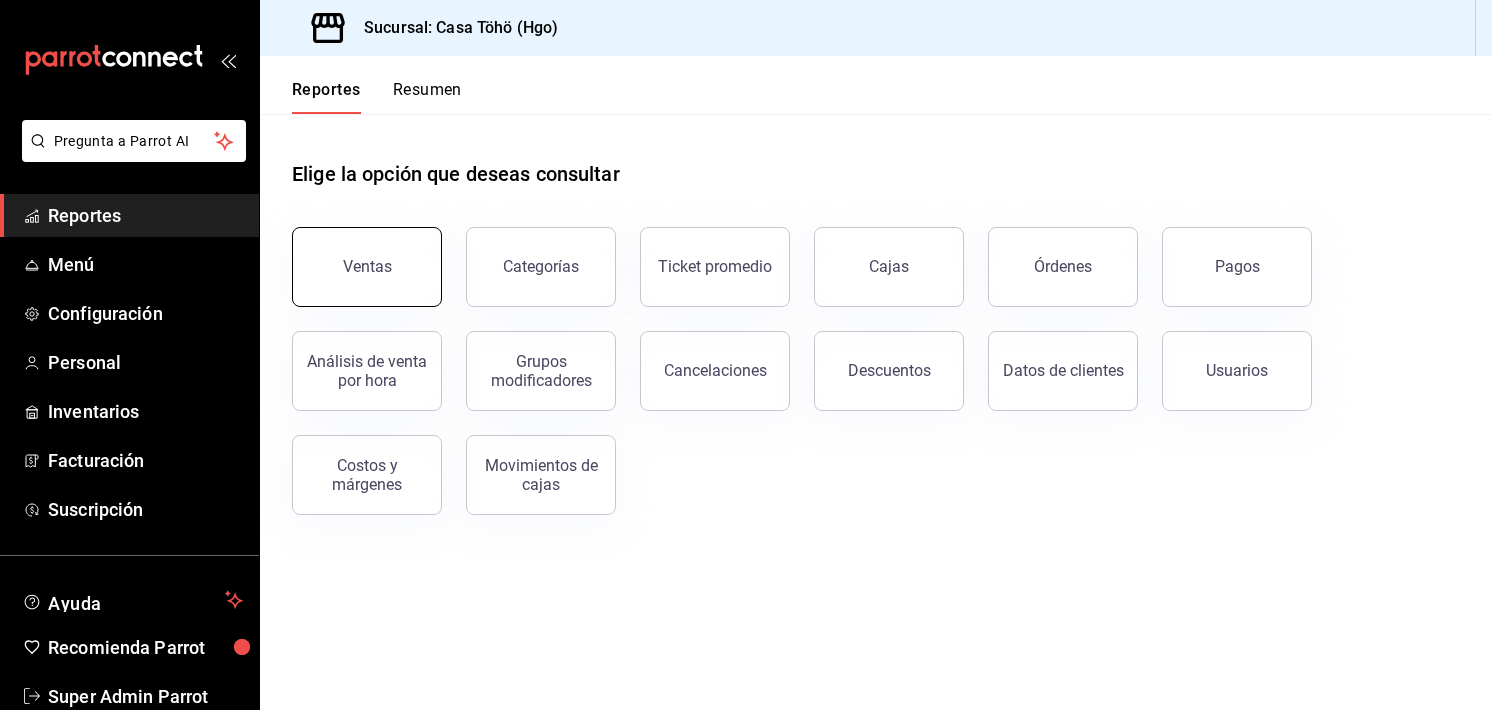 click on "Ventas" at bounding box center [367, 267] 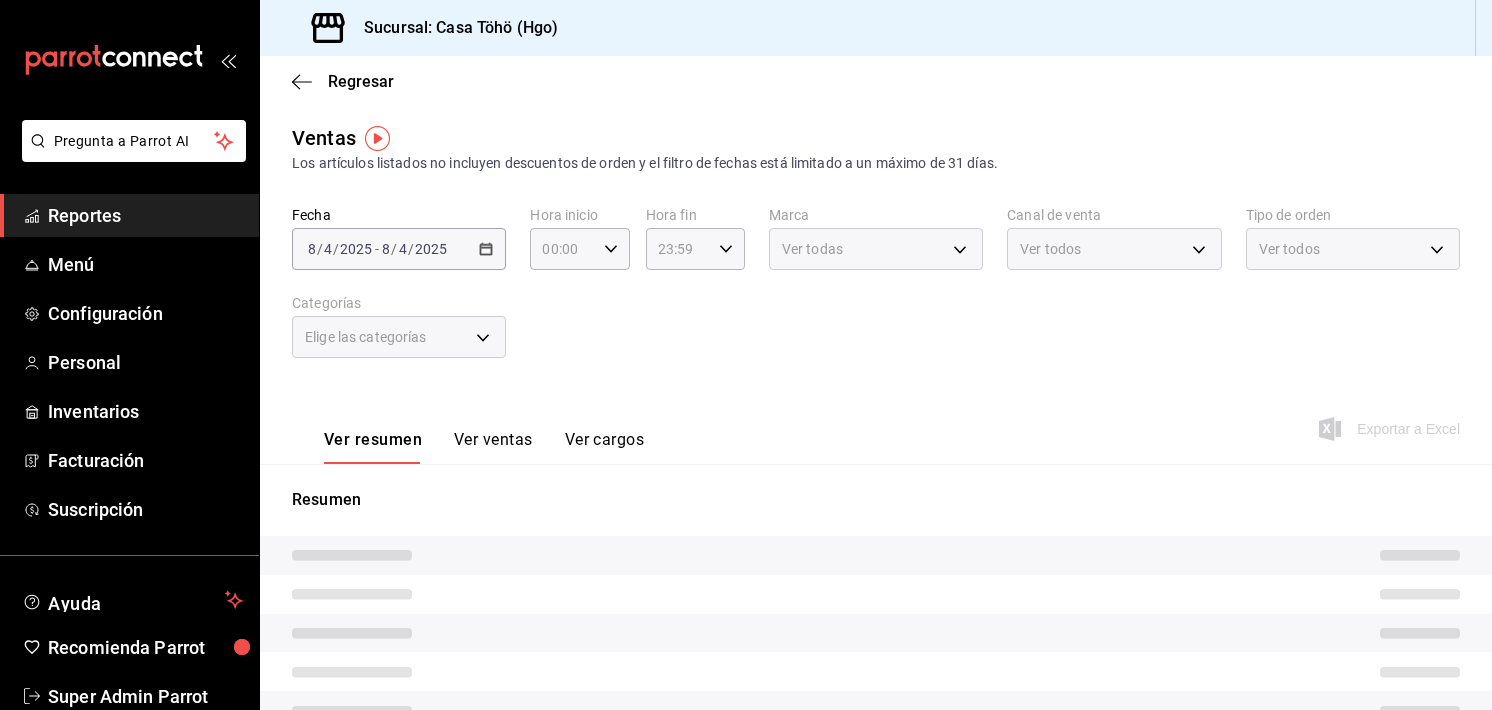 click on "Fecha 2025-08-04 8 / 4 / 2025 - 2025-08-04 8 / 4 / 2025 Hora inicio 00:00 Hora inicio Hora fin 23:59 Hora fin Marca Ver todas Canal de venta Ver todos Tipo de orden Ver todos Categorías Elige las categorías" at bounding box center [876, 294] 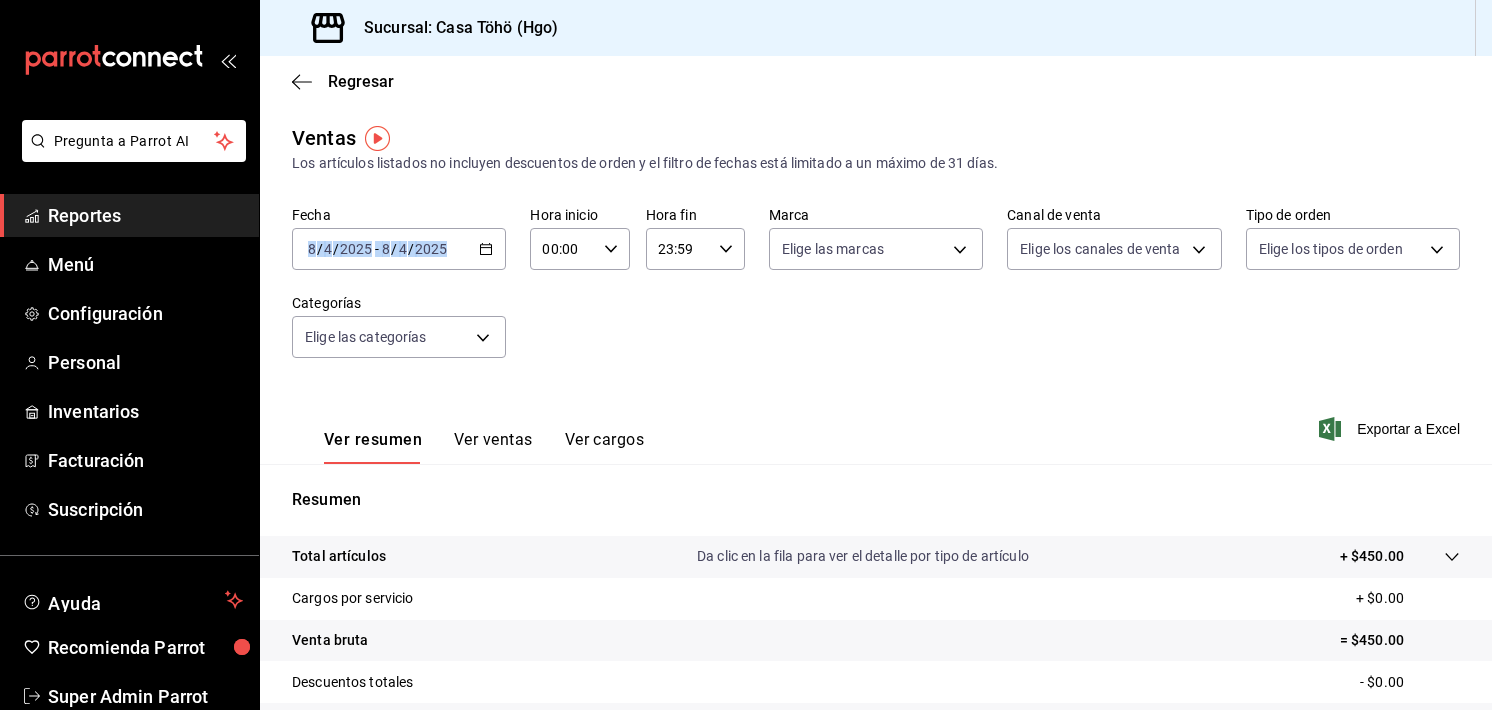 click on "2025-08-04 8 / 4 / 2025 - 2025-08-04 8 / 4 / 2025" at bounding box center [399, 249] 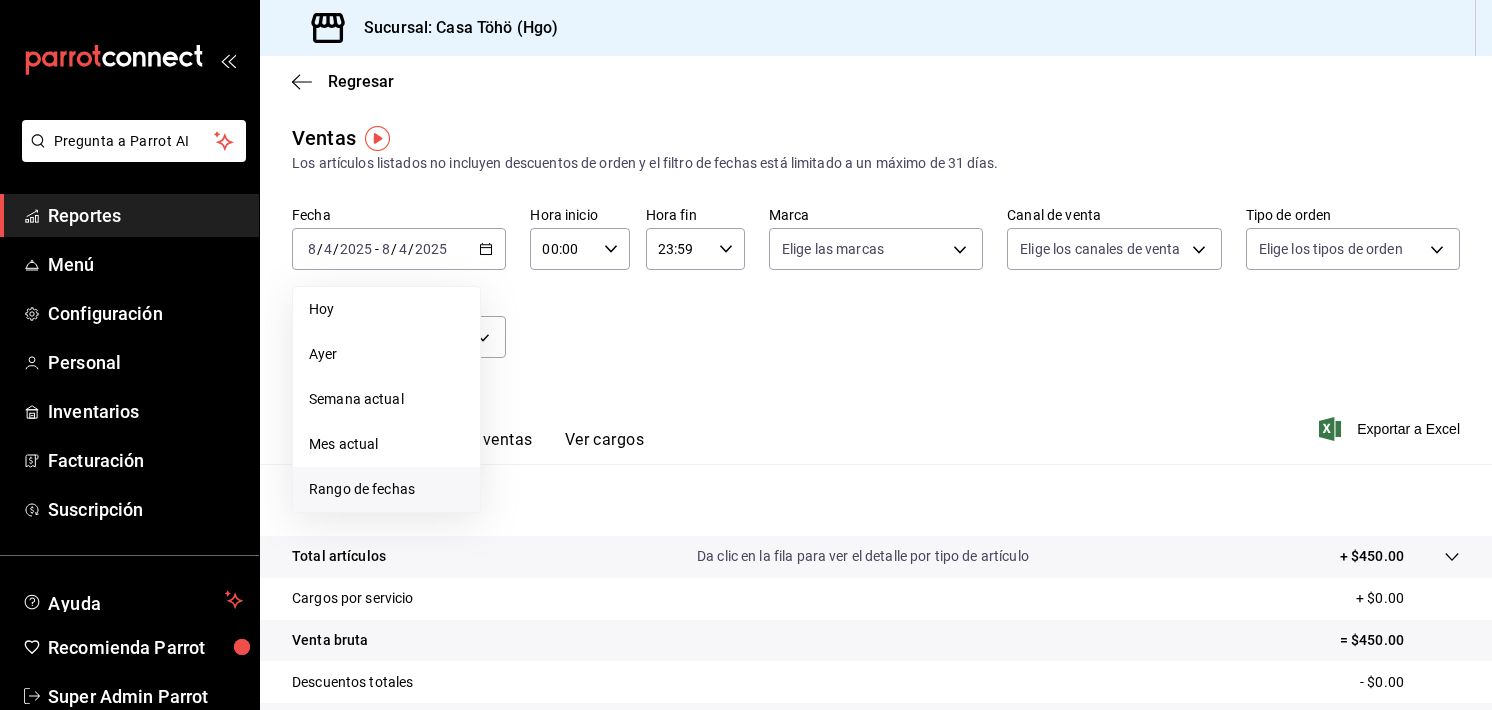 click on "Rango de fechas" at bounding box center [386, 489] 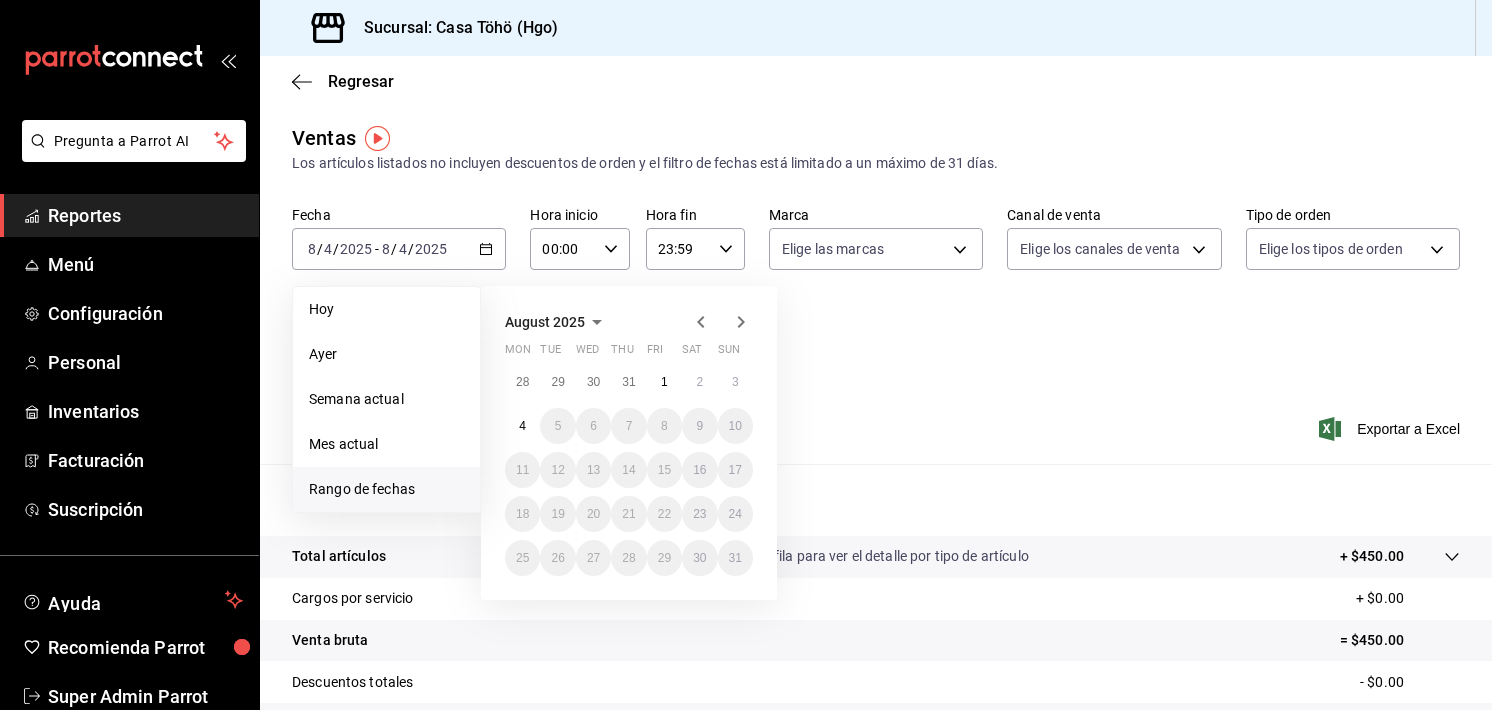 click 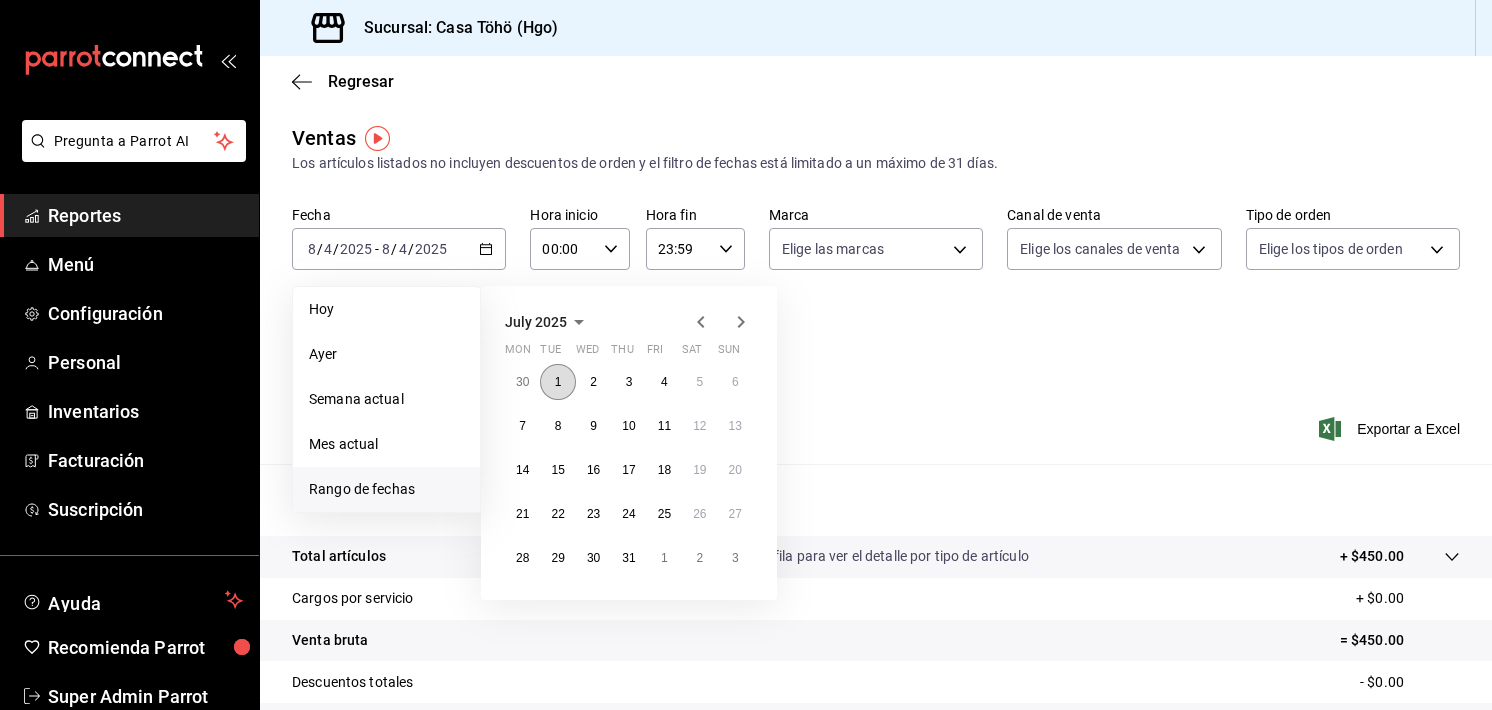 click on "1" at bounding box center [557, 382] 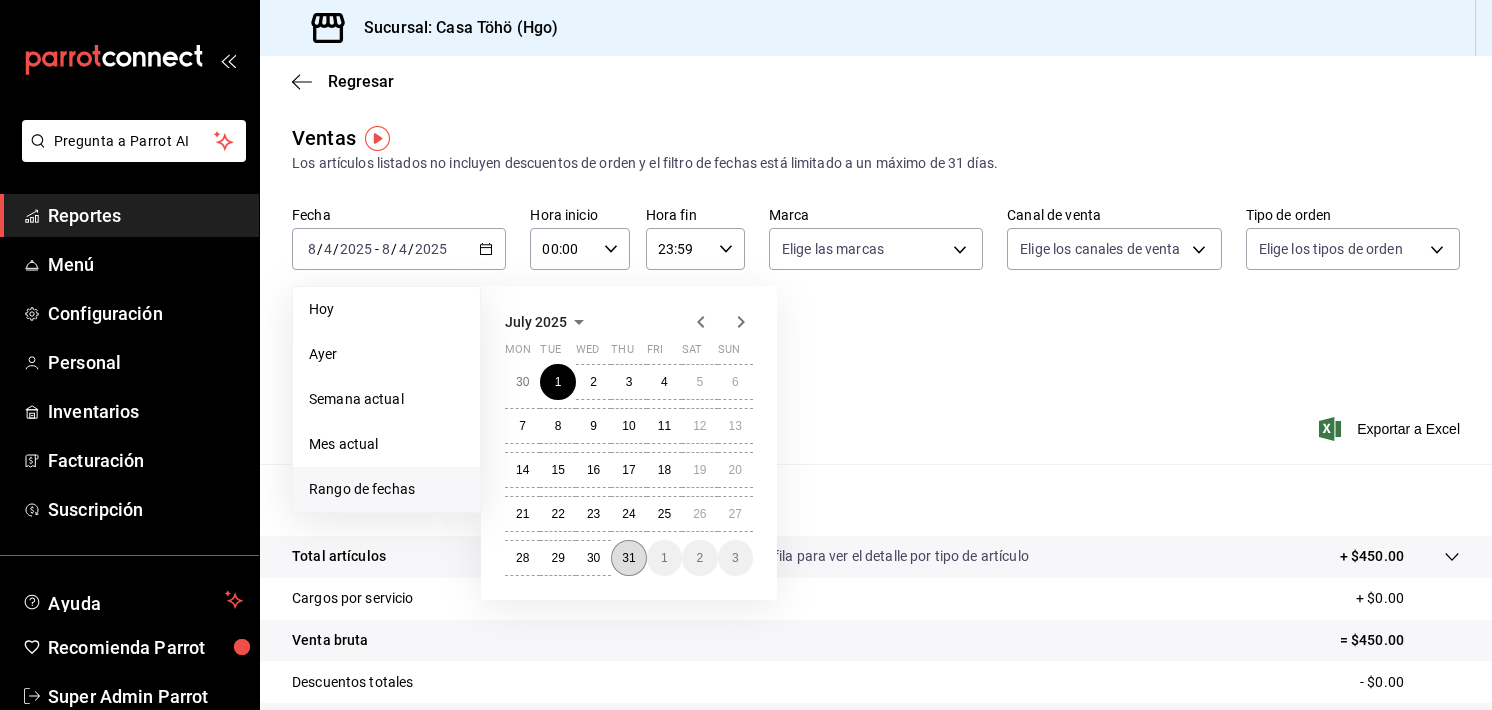 click on "31" at bounding box center [628, 558] 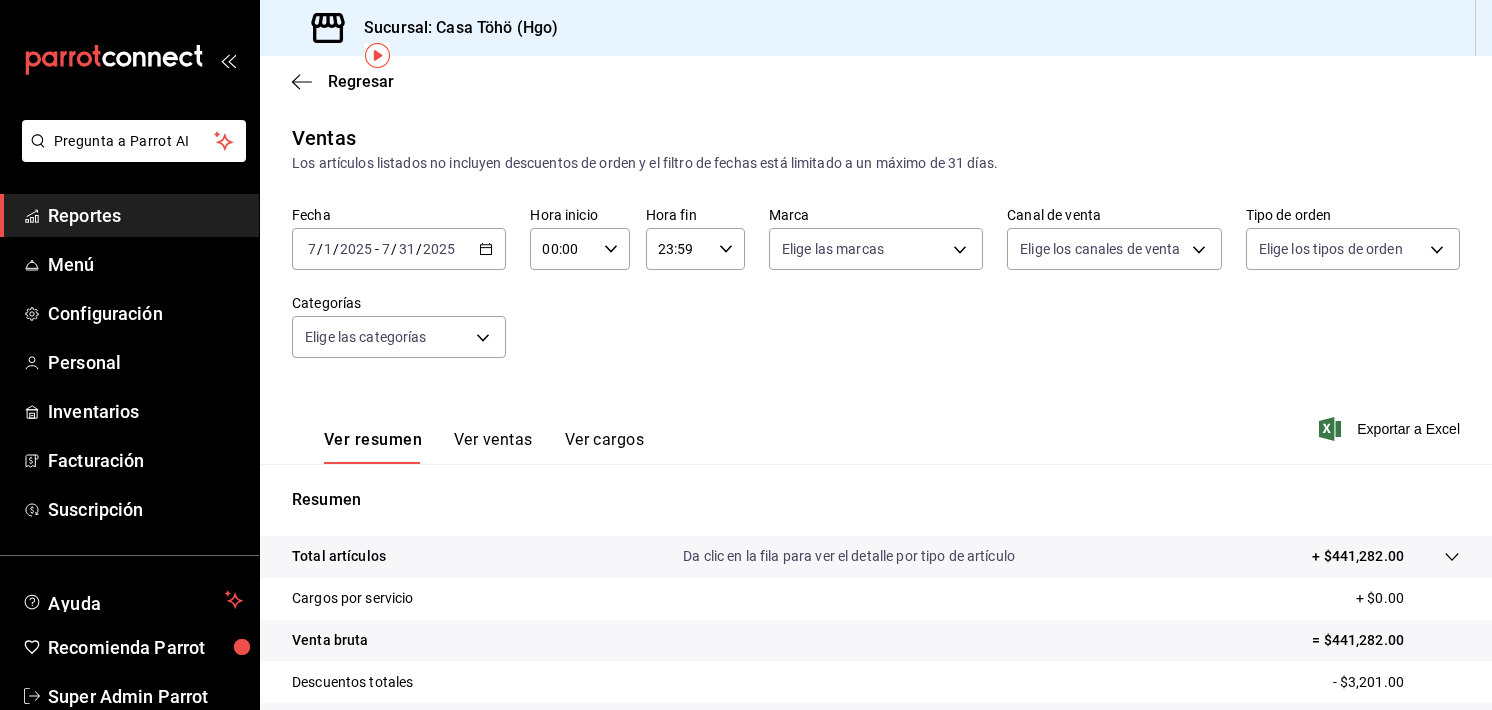 scroll, scrollTop: 248, scrollLeft: 0, axis: vertical 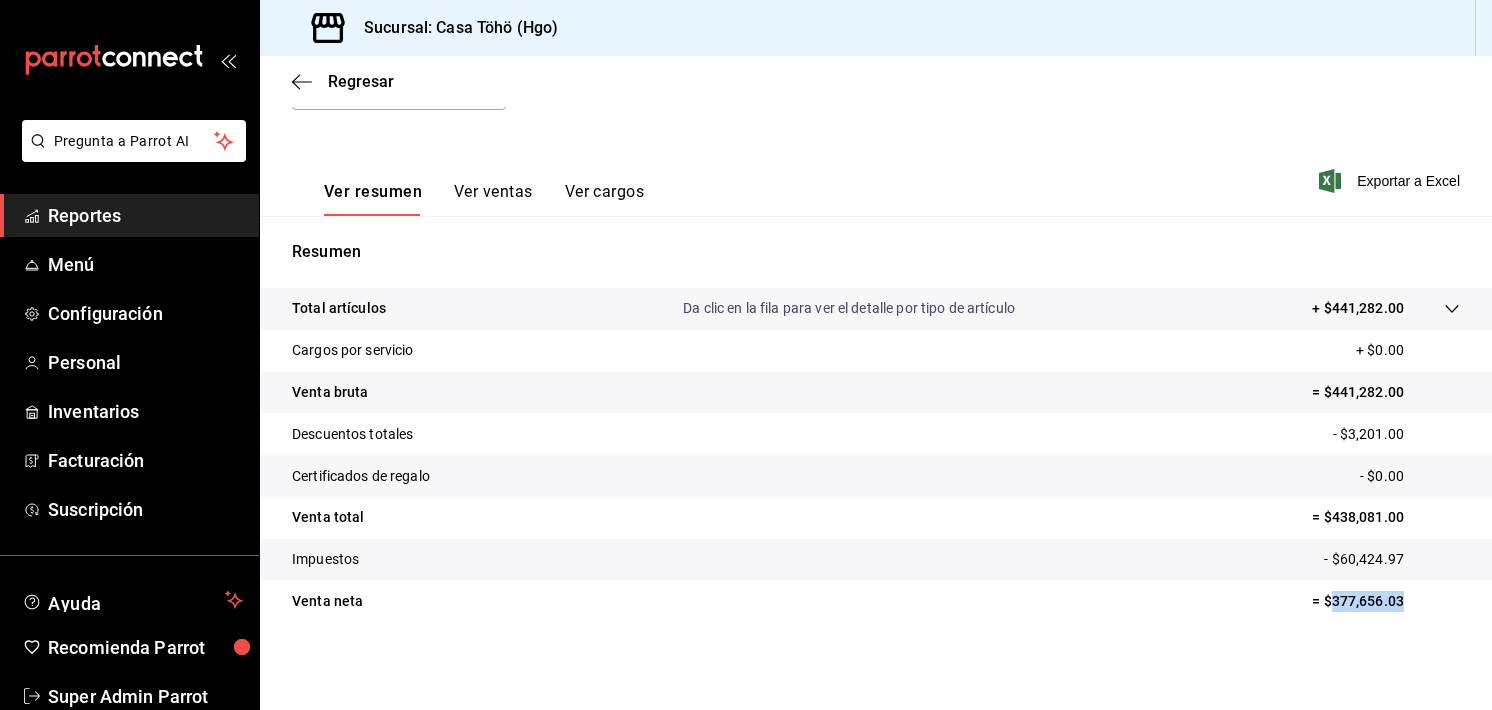 drag, startPoint x: 1400, startPoint y: 594, endPoint x: 1313, endPoint y: 609, distance: 88.28363 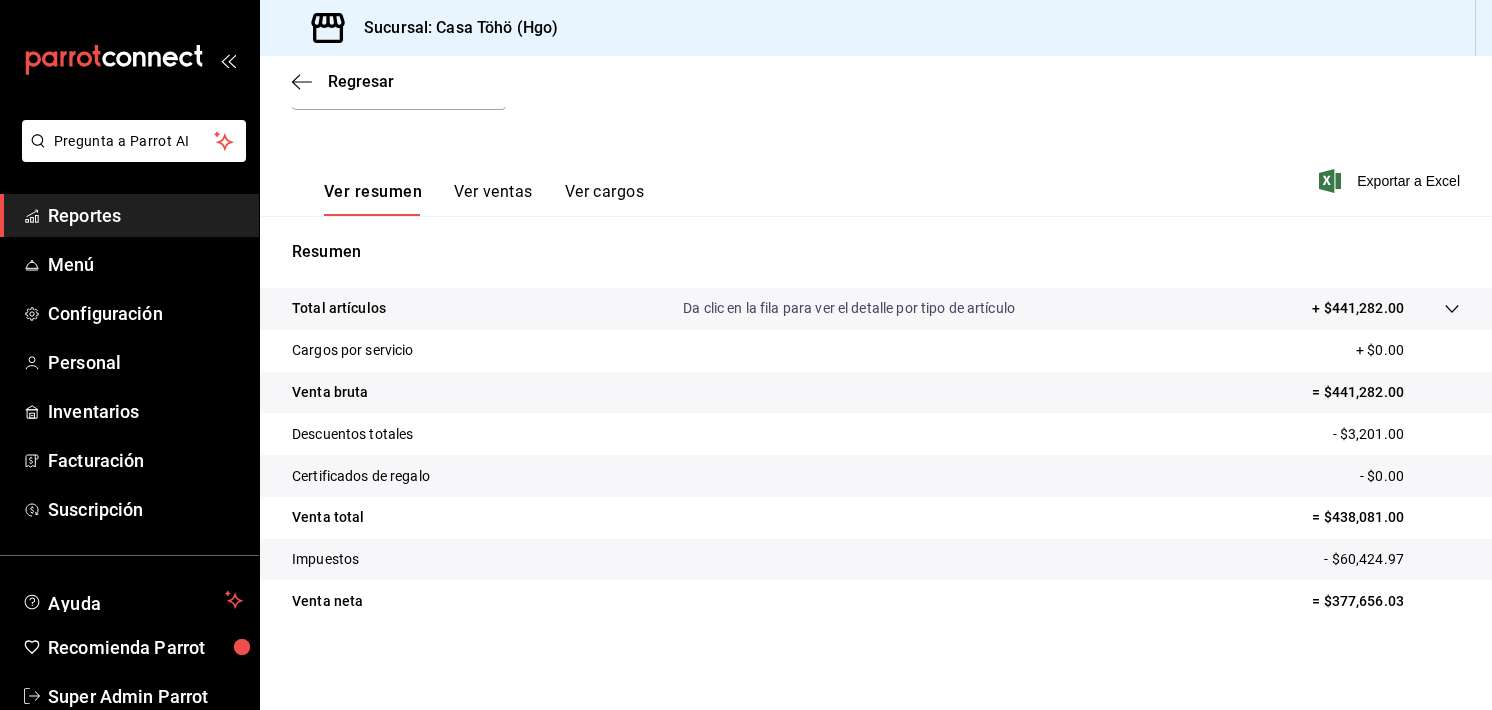 click on "Ver resumen Ver ventas Ver cargos Exportar a Excel" at bounding box center (876, 175) 